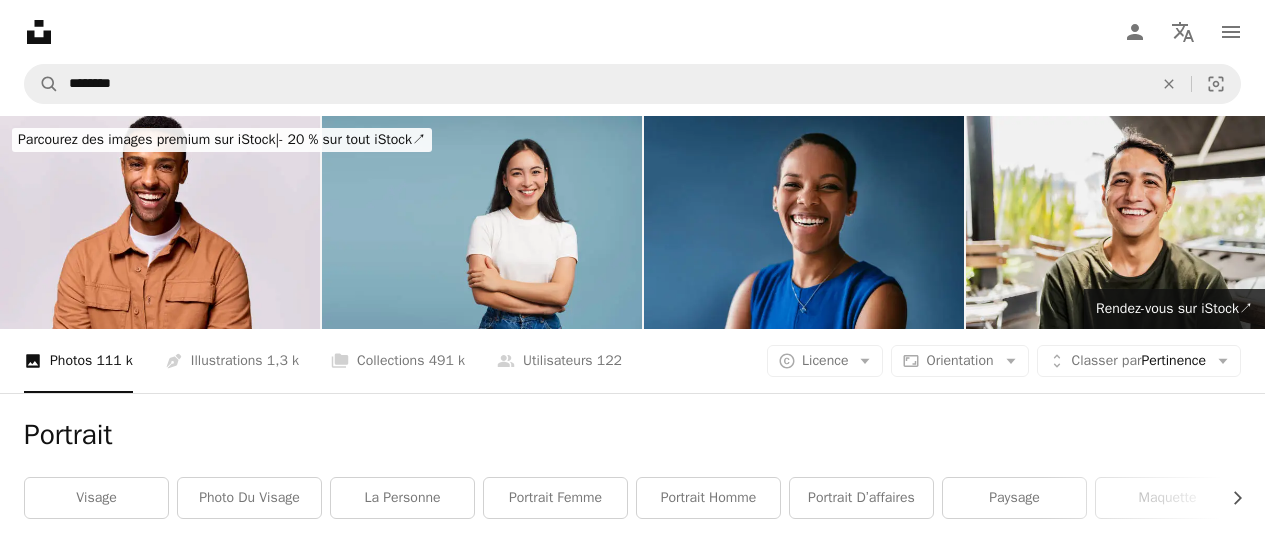scroll, scrollTop: 23200, scrollLeft: 0, axis: vertical 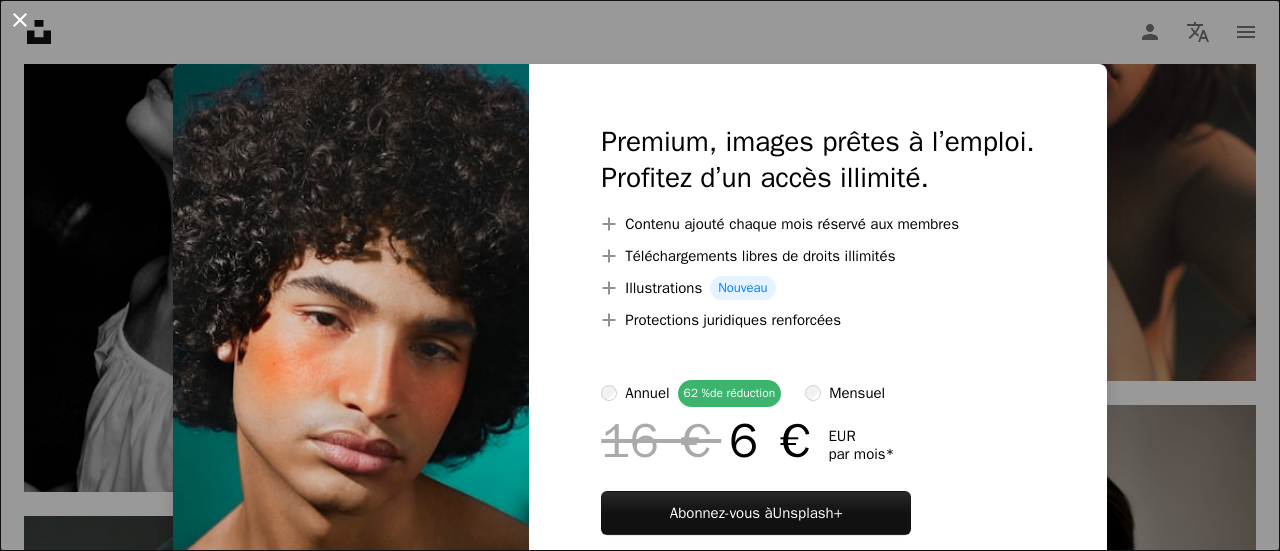 click on "An X shape" at bounding box center (20, 20) 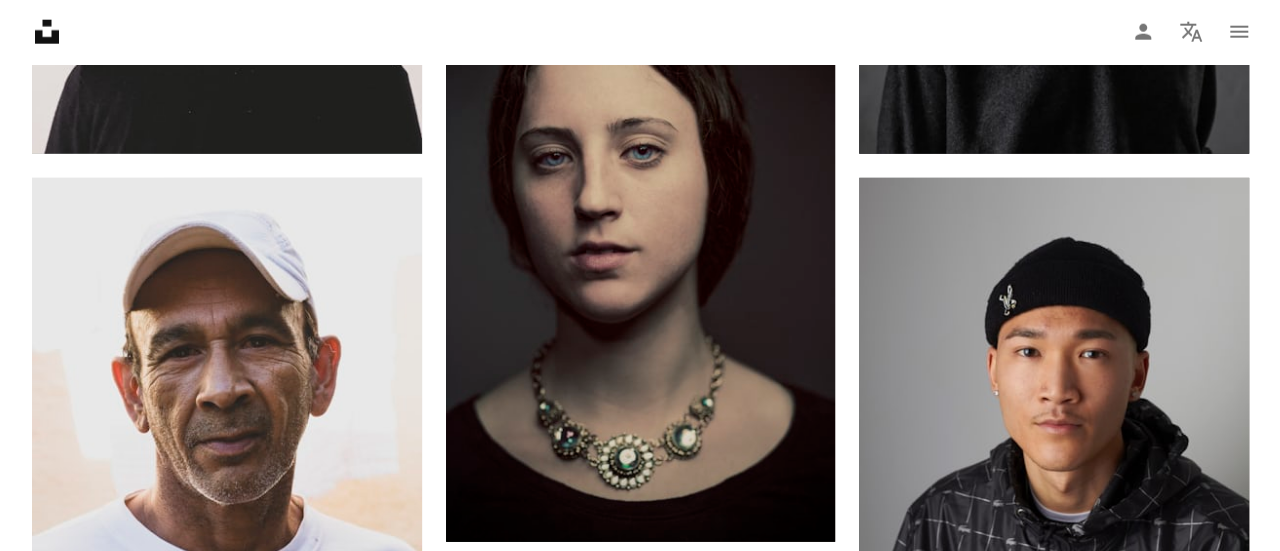 scroll, scrollTop: 25500, scrollLeft: 0, axis: vertical 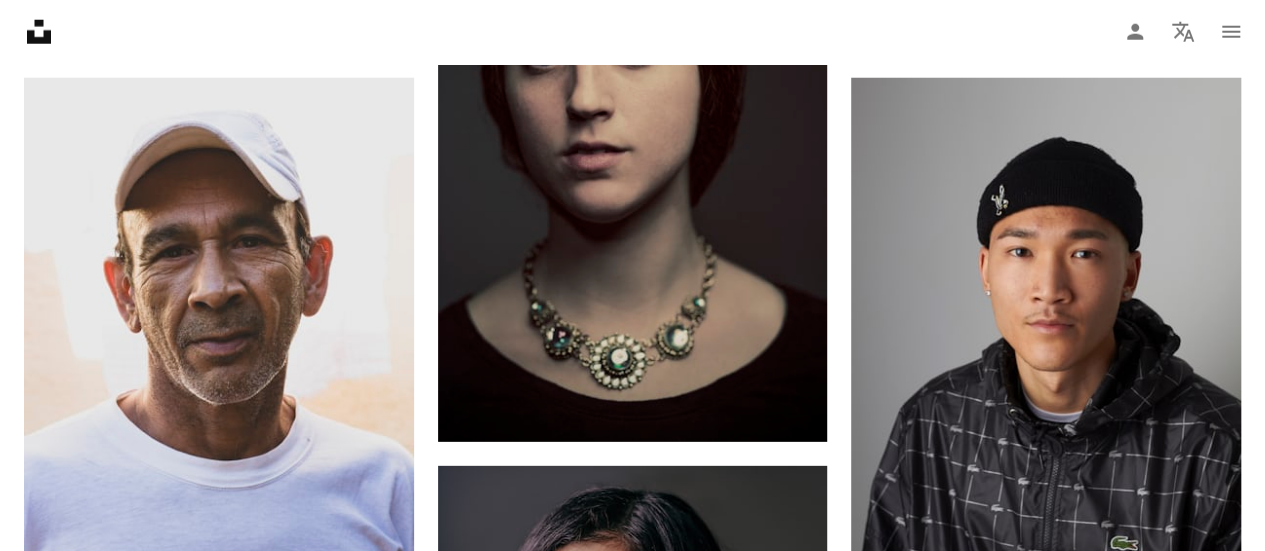 click at bounding box center [219, 978] 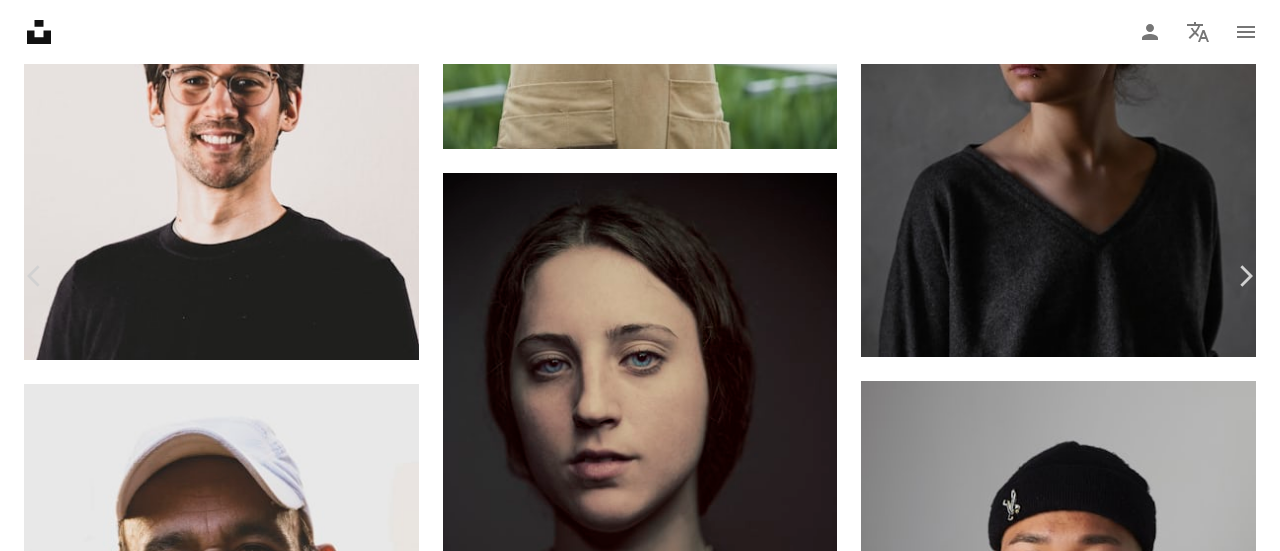 click at bounding box center (632, 6462) 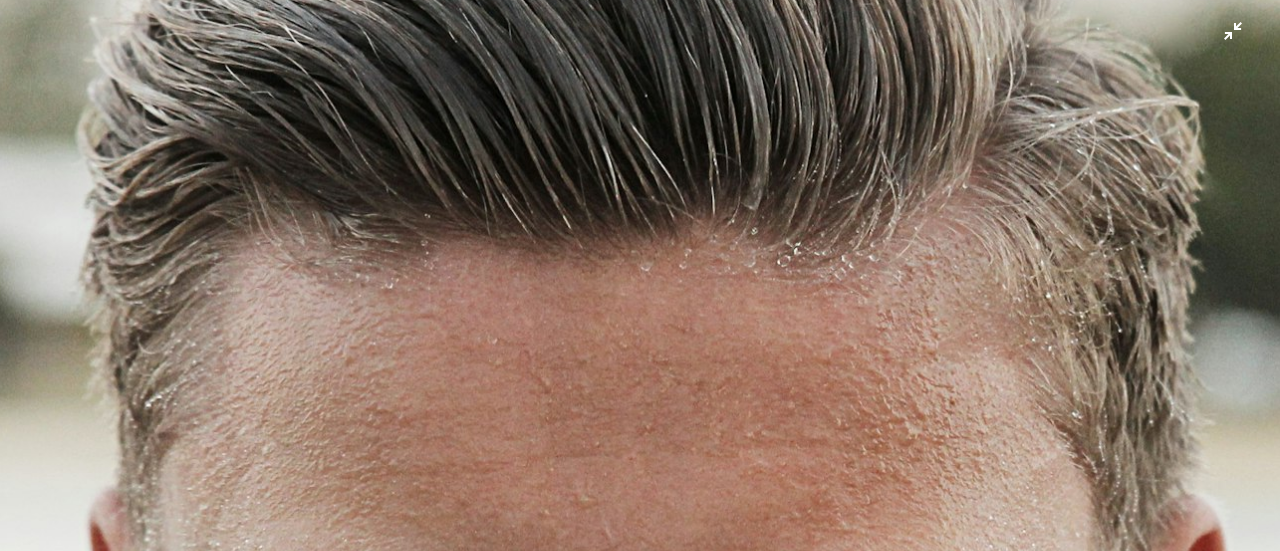 scroll, scrollTop: 0, scrollLeft: 0, axis: both 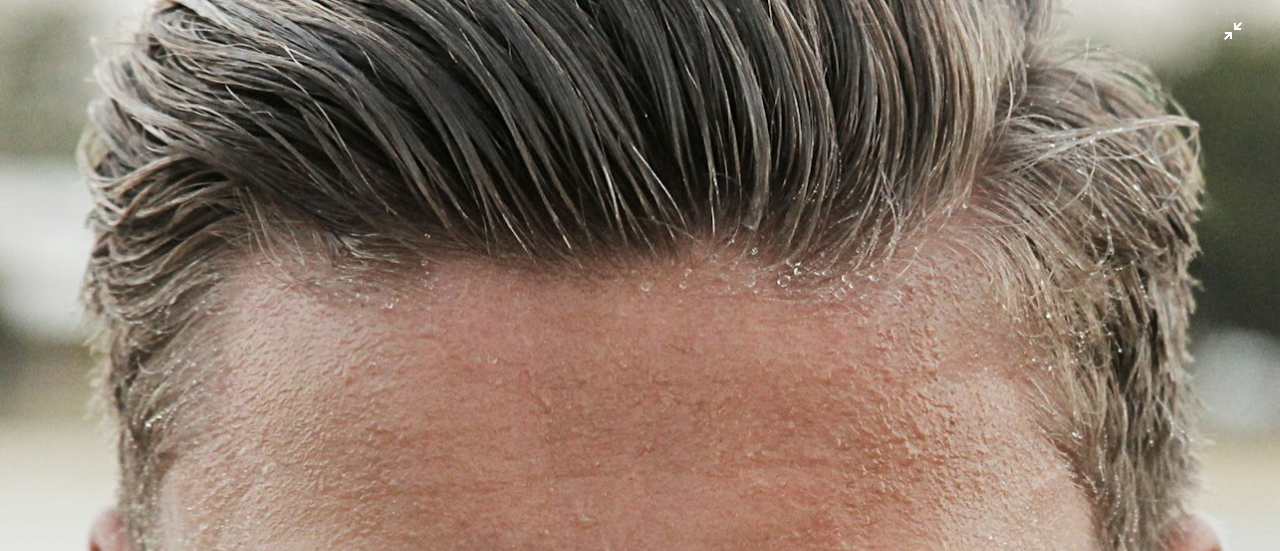 click at bounding box center (640, 960) 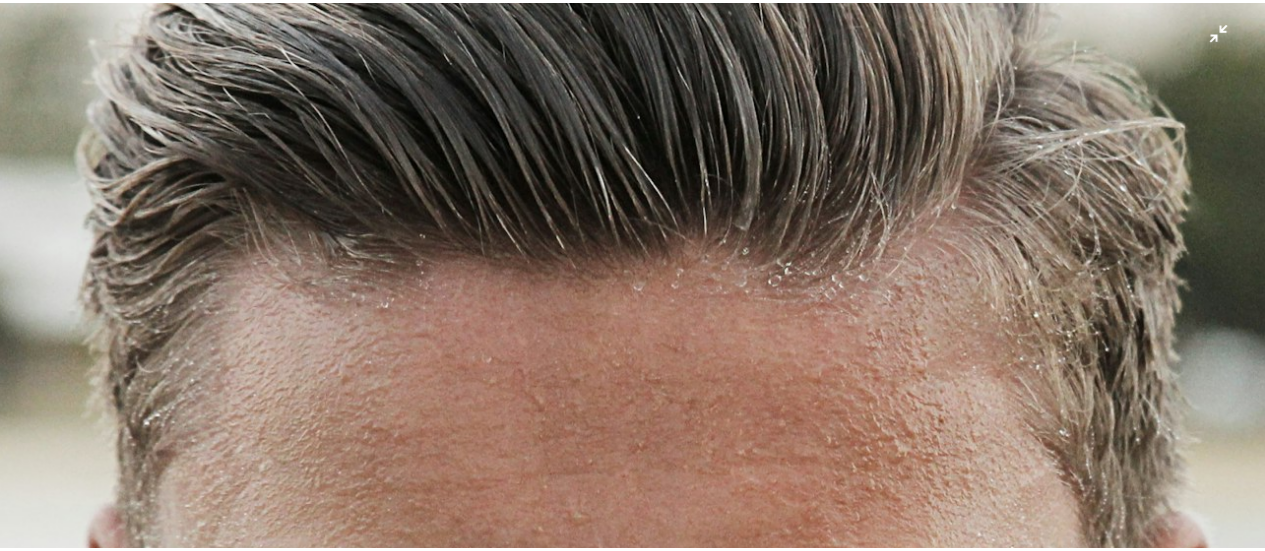 scroll, scrollTop: 88, scrollLeft: 0, axis: vertical 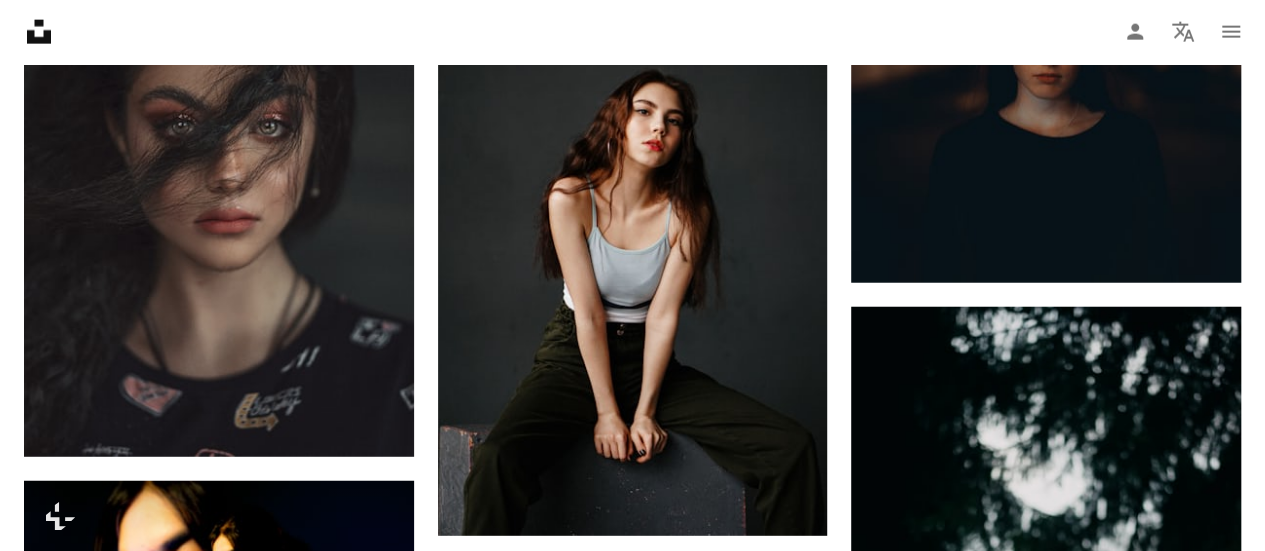 click at bounding box center [219, 984] 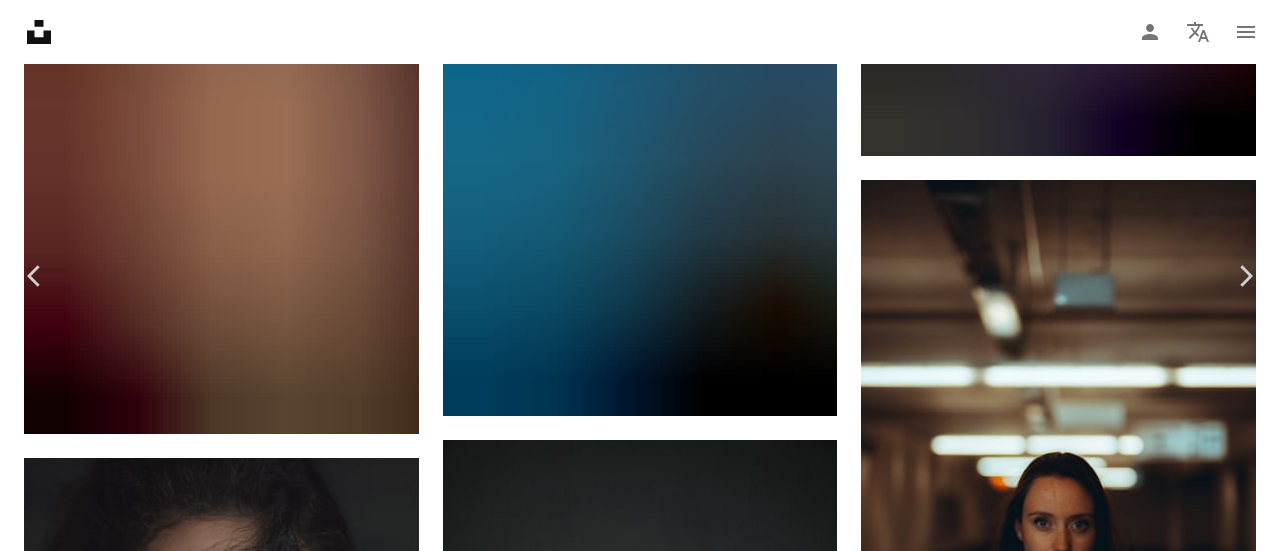 scroll, scrollTop: 300, scrollLeft: 0, axis: vertical 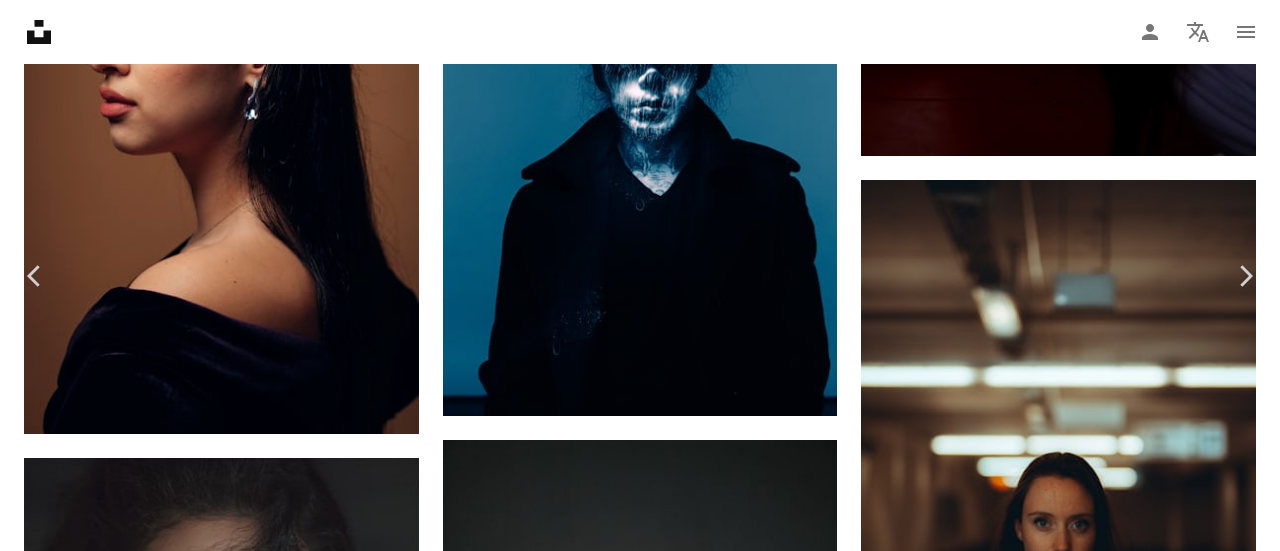 click at bounding box center (633, 5652) 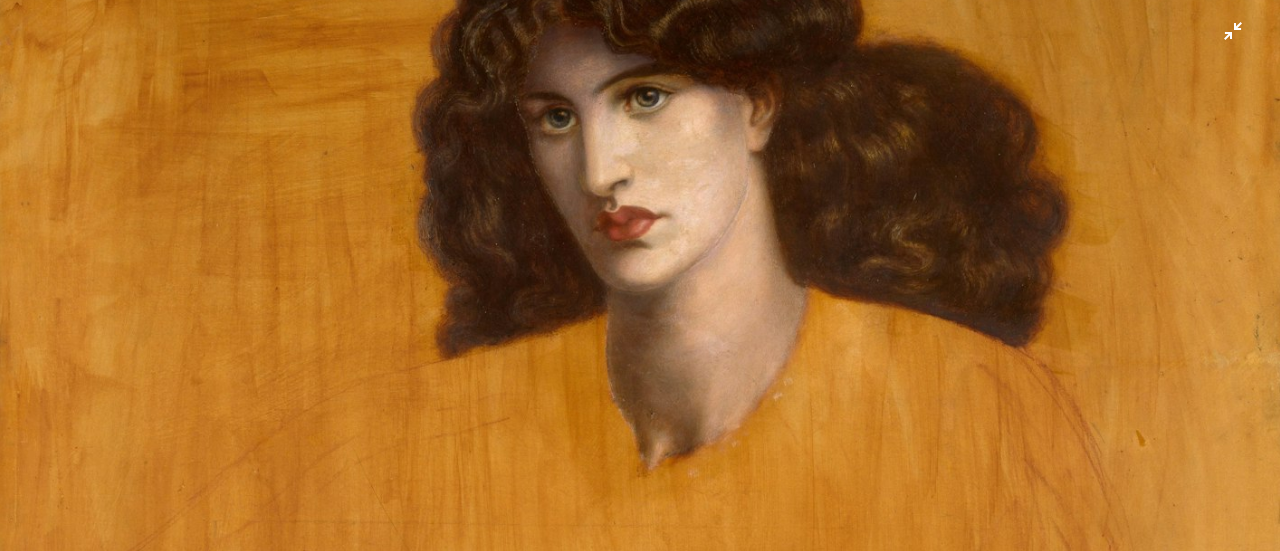 scroll, scrollTop: 228, scrollLeft: 0, axis: vertical 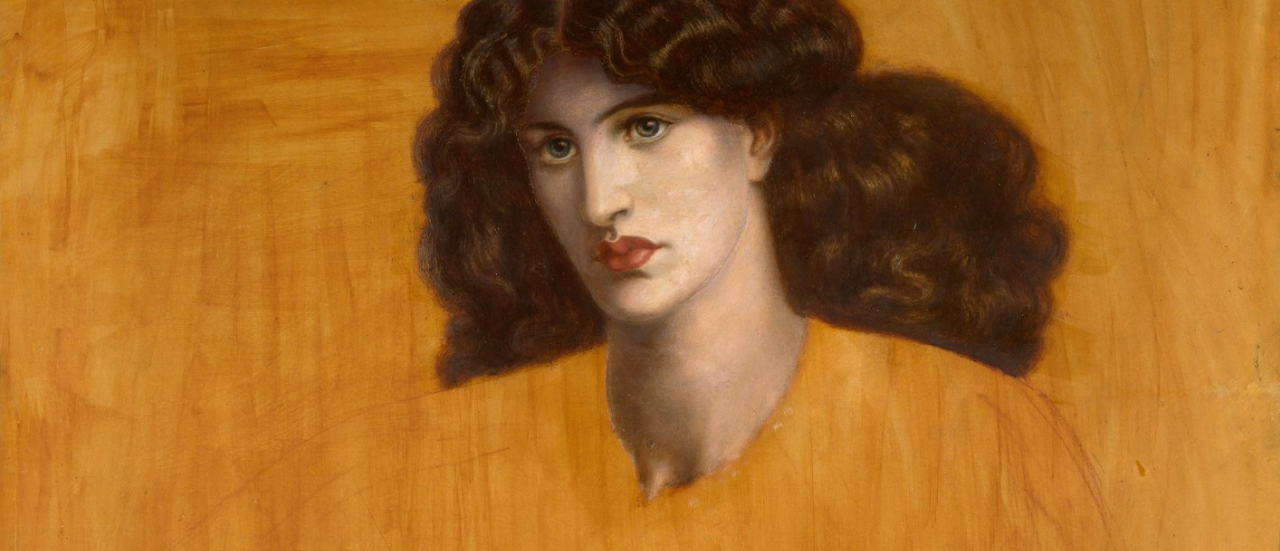 click at bounding box center (640, 492) 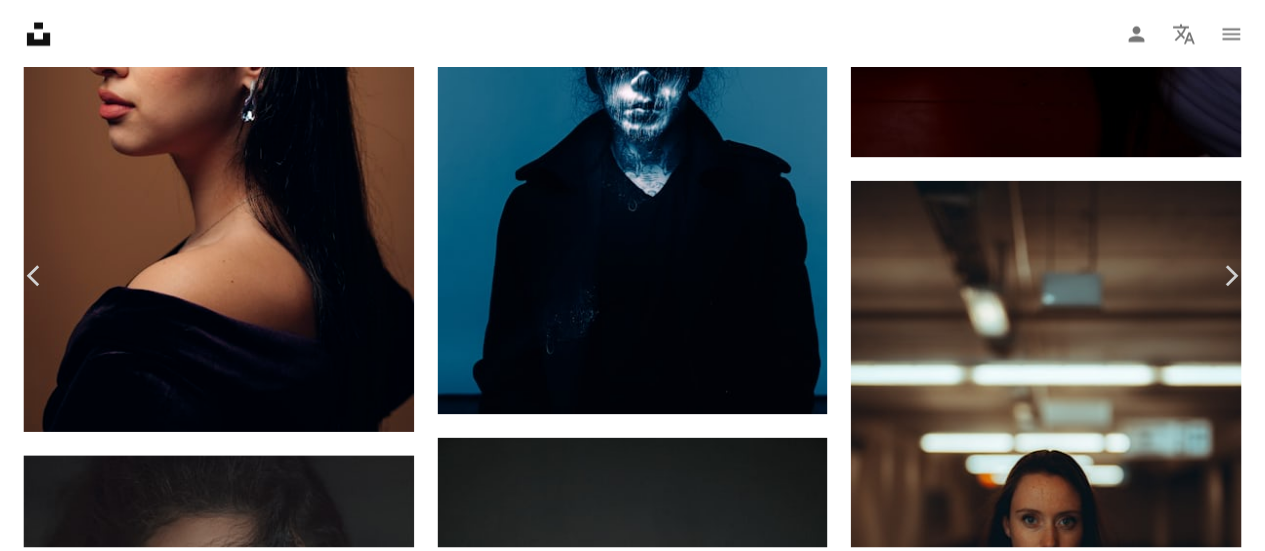 scroll, scrollTop: 117, scrollLeft: 0, axis: vertical 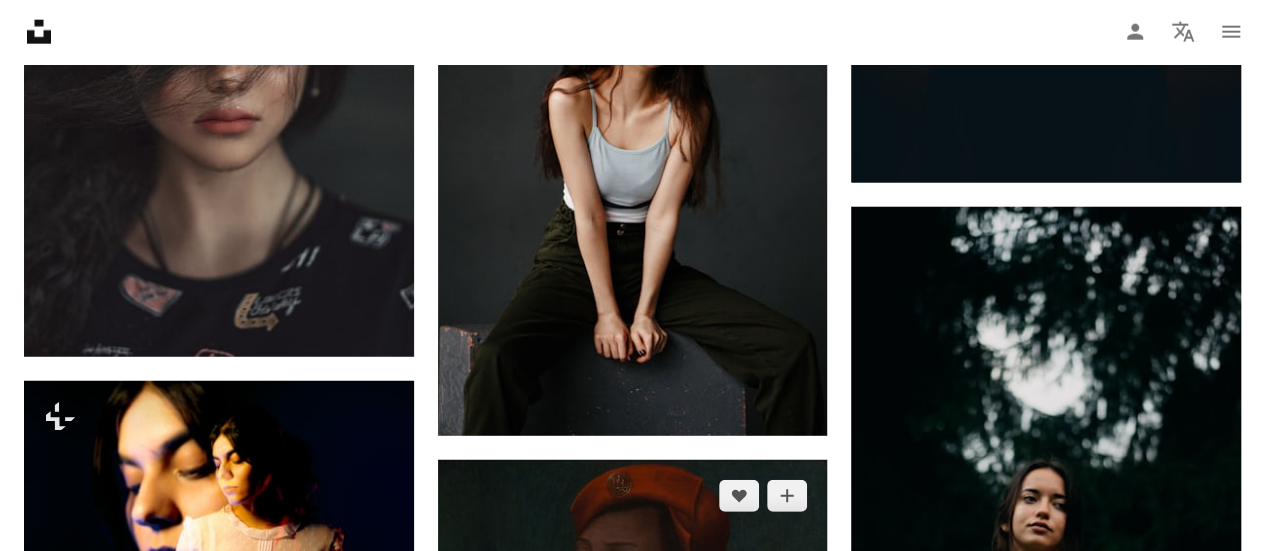 click at bounding box center (633, 753) 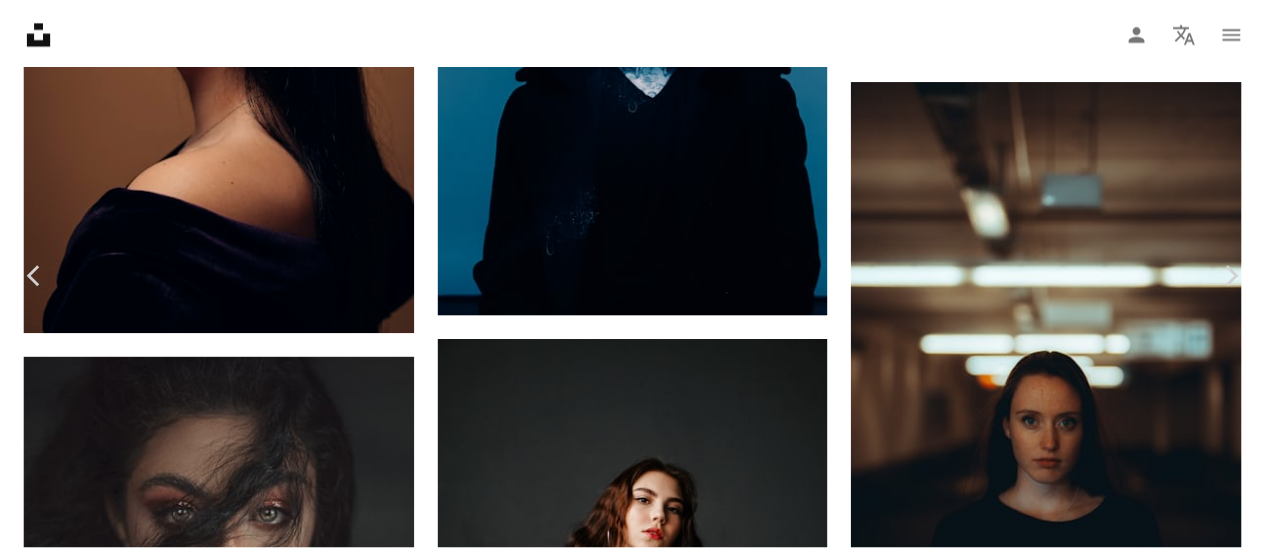 scroll, scrollTop: 0, scrollLeft: 0, axis: both 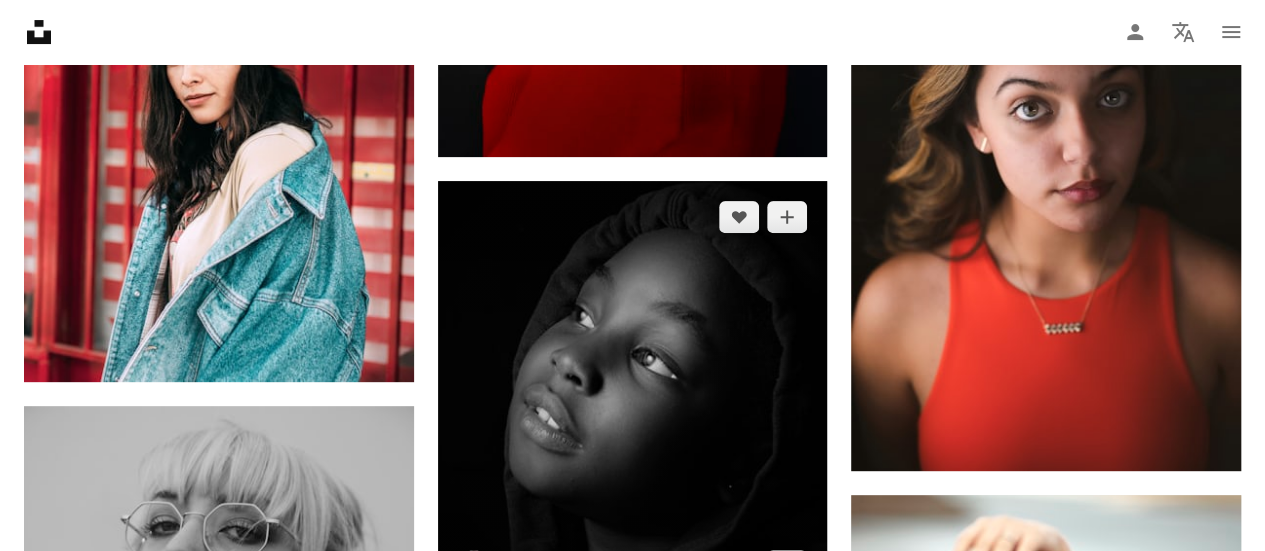 click at bounding box center (633, 392) 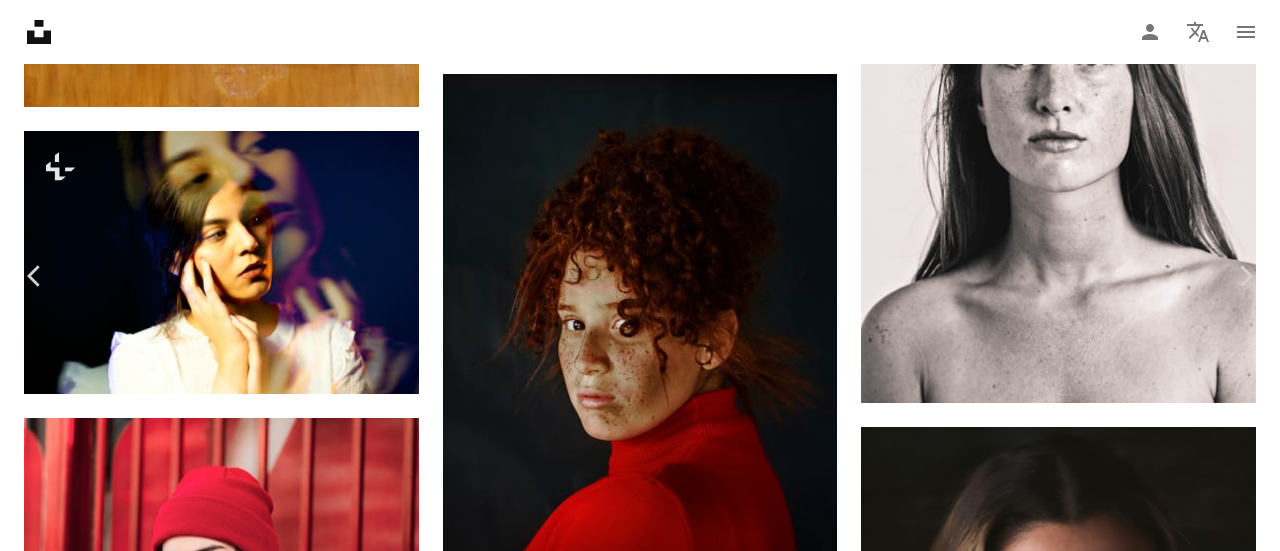 click at bounding box center (633, 7654) 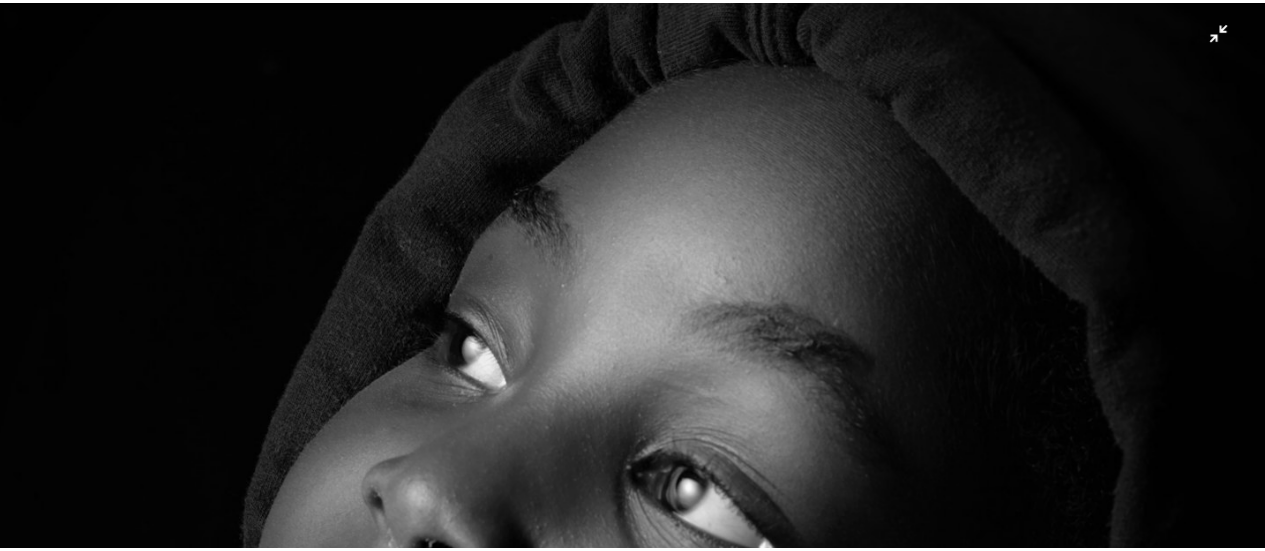 scroll, scrollTop: 202, scrollLeft: 0, axis: vertical 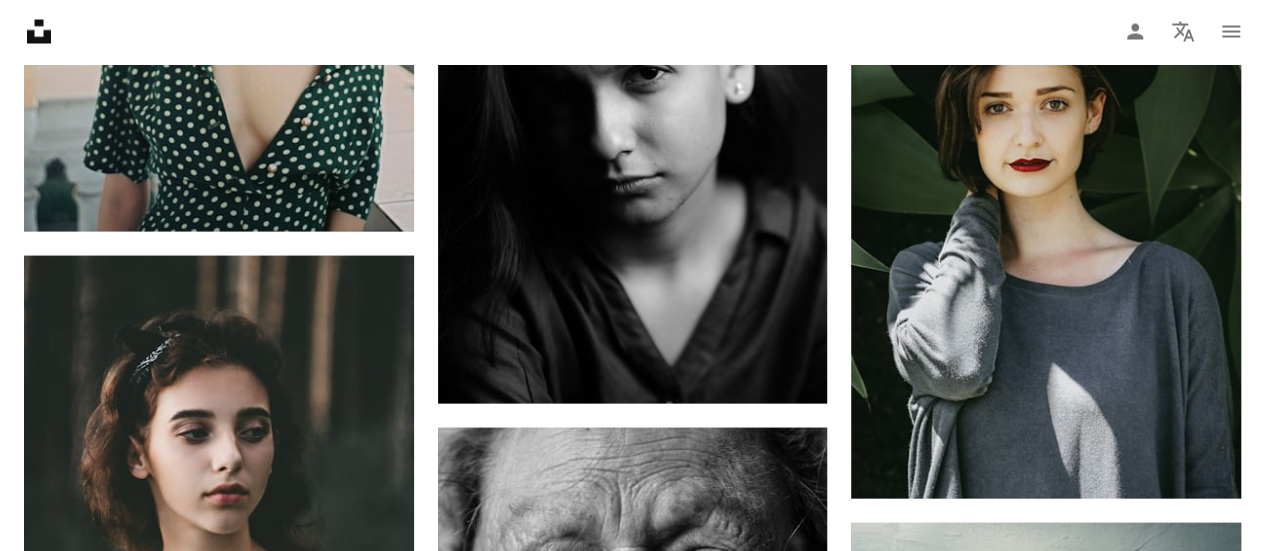 click at bounding box center [1046, 1429] 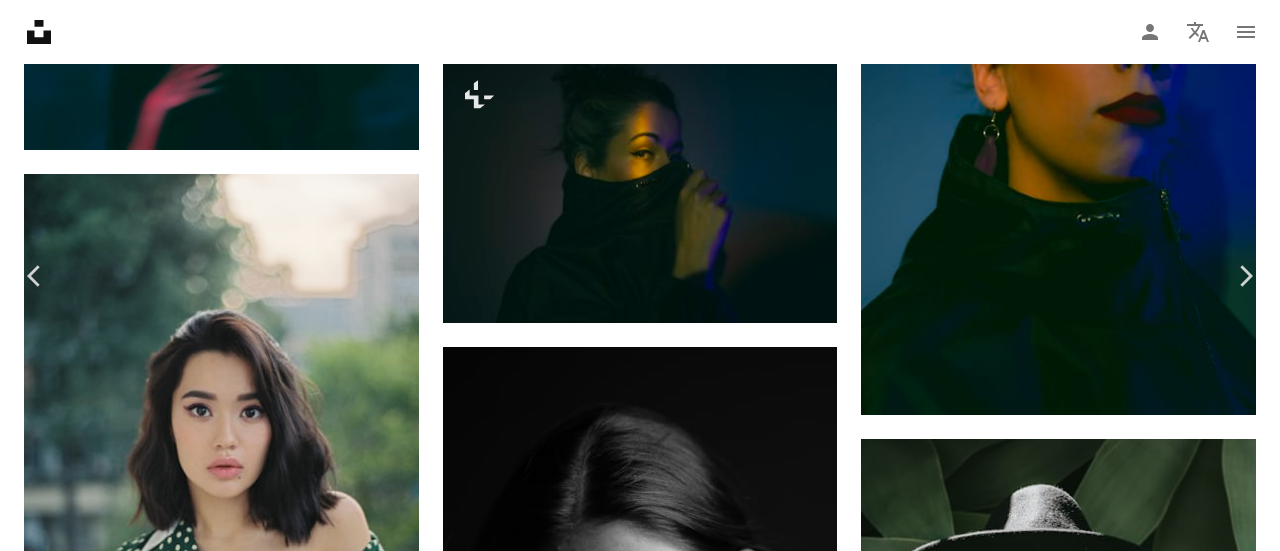 click at bounding box center (633, 5954) 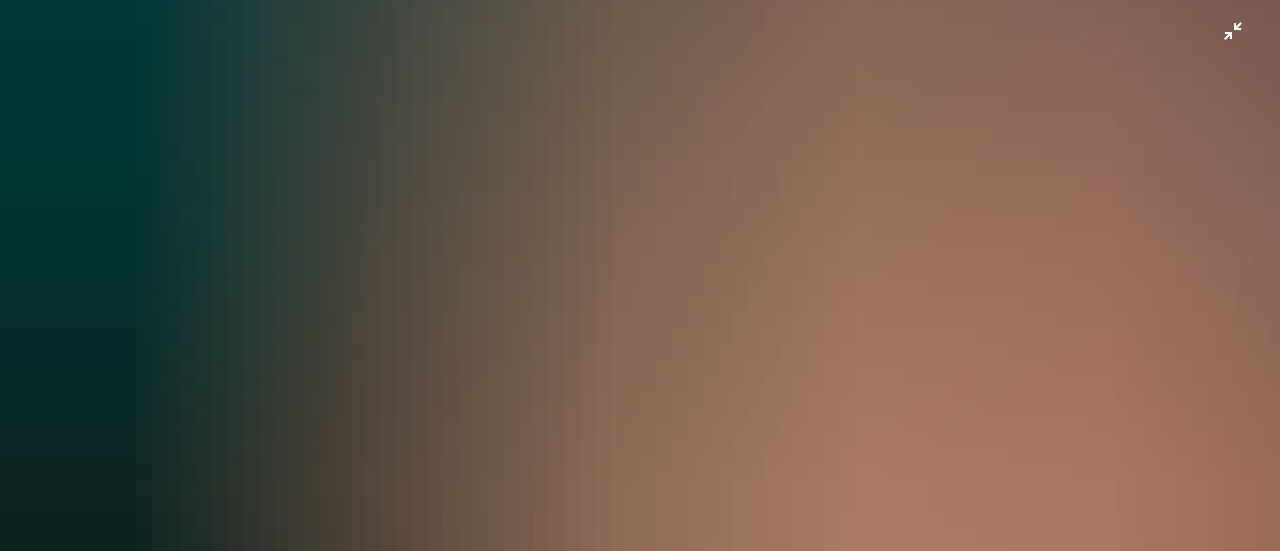 scroll, scrollTop: 279, scrollLeft: 0, axis: vertical 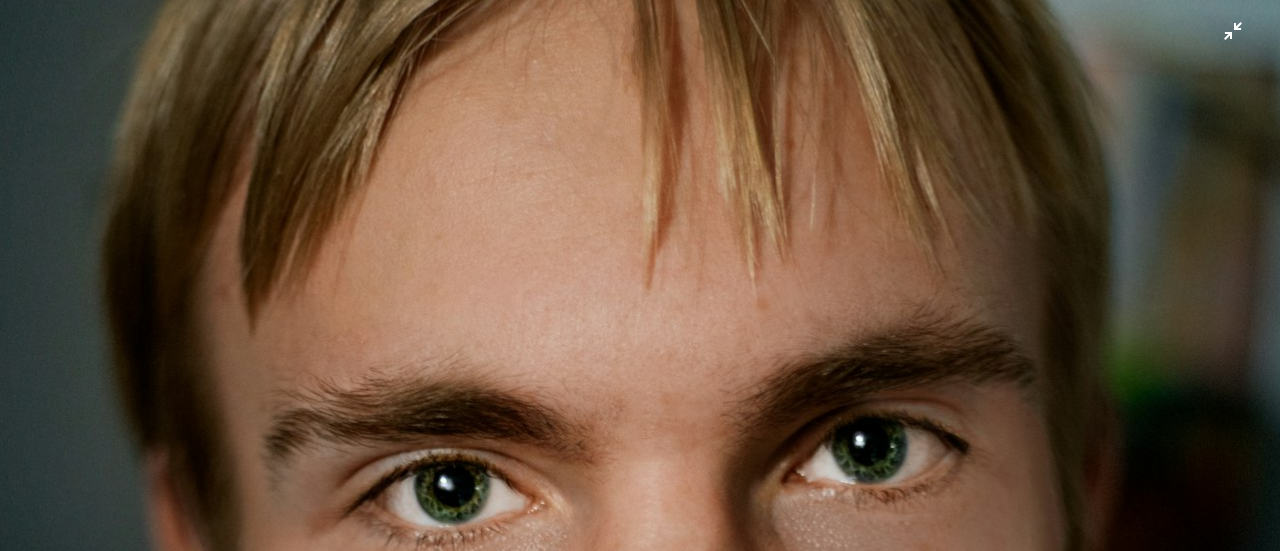 click at bounding box center [640, 698] 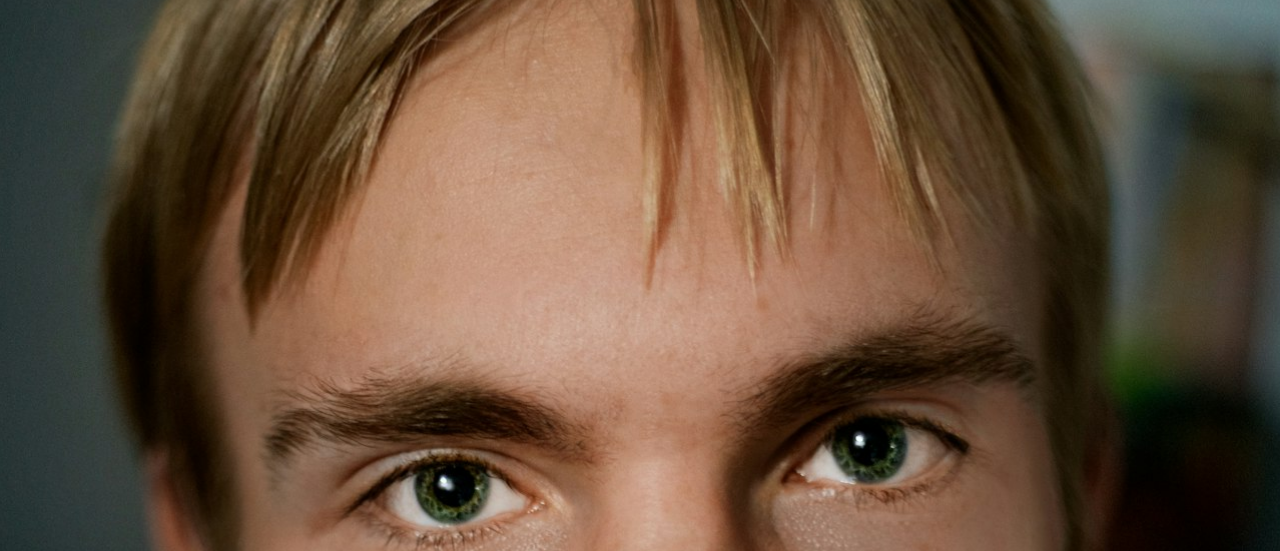 scroll, scrollTop: 88, scrollLeft: 0, axis: vertical 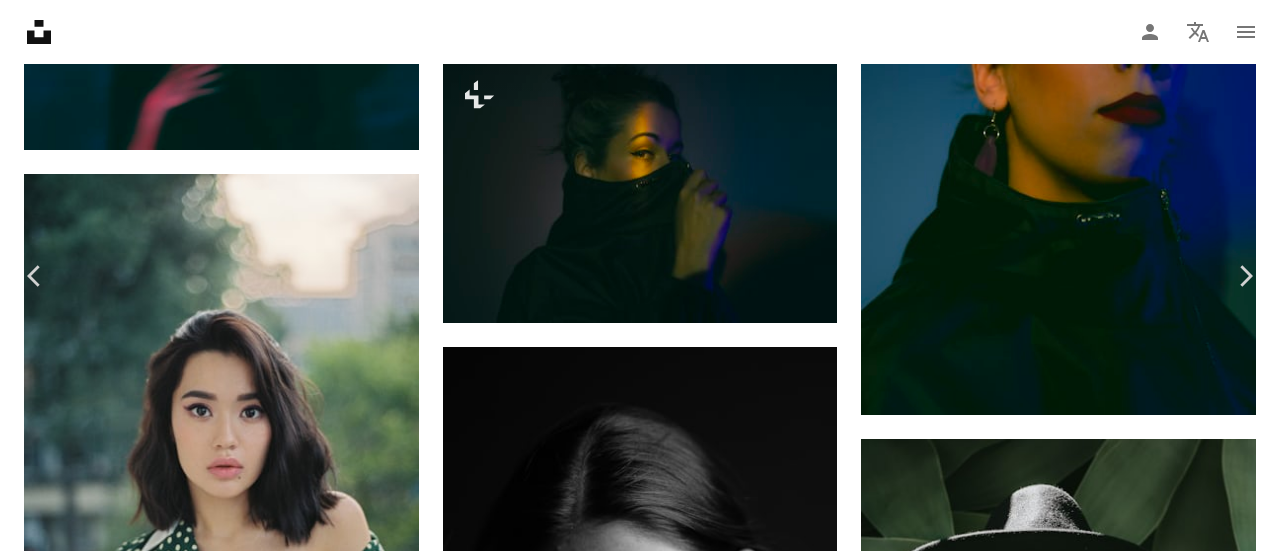 click on "Télécharger gratuitement" at bounding box center (1048, 5607) 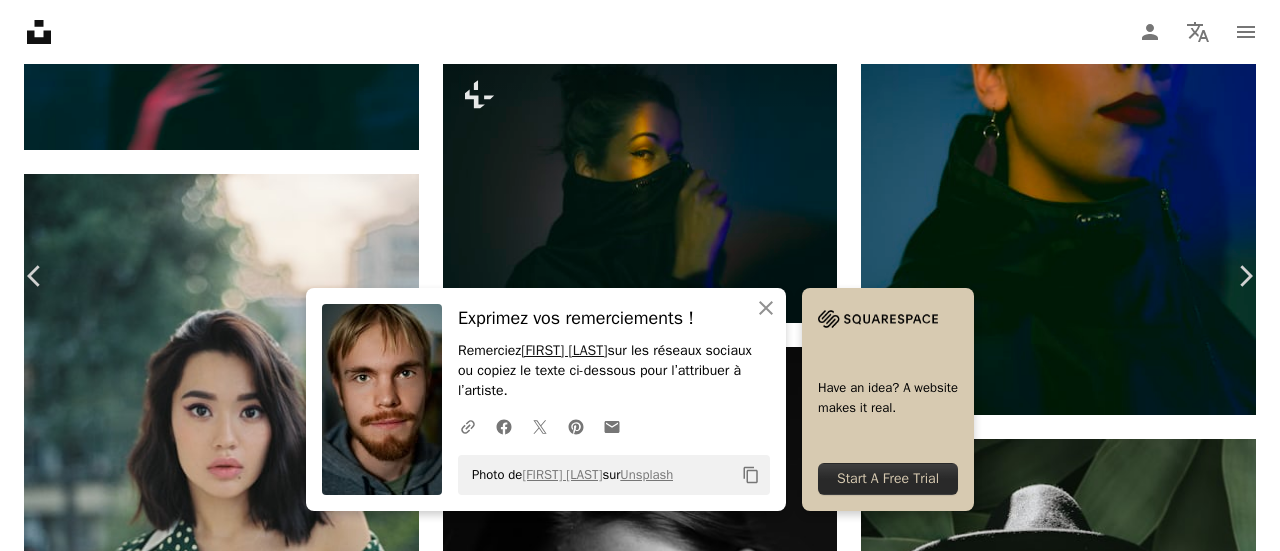 click on "[FIRST] [LAST]" at bounding box center (564, 350) 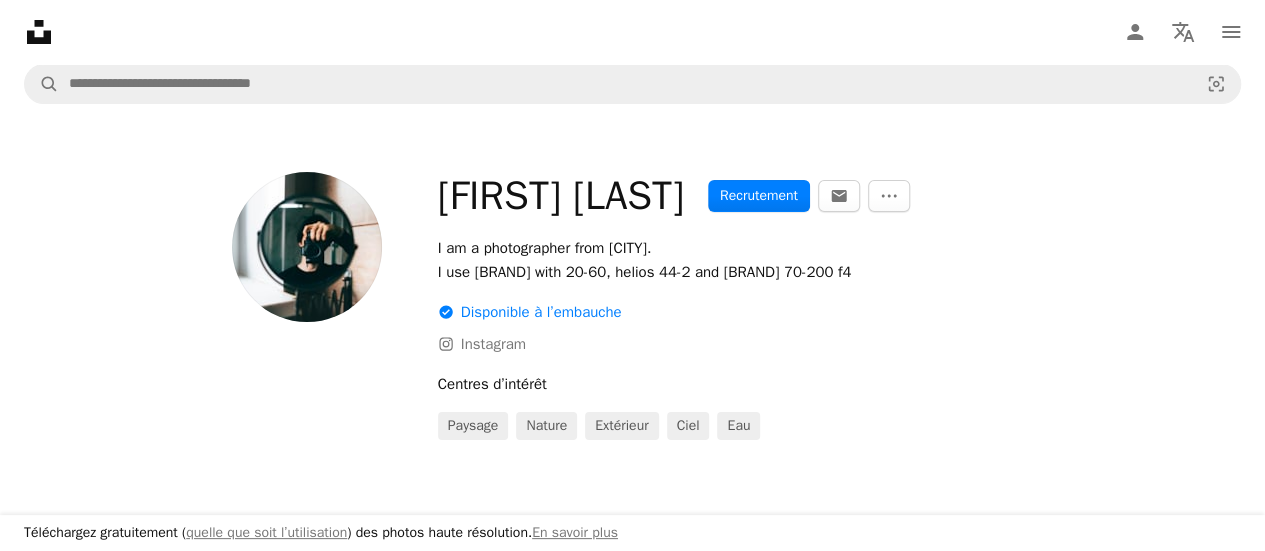 scroll, scrollTop: 100, scrollLeft: 0, axis: vertical 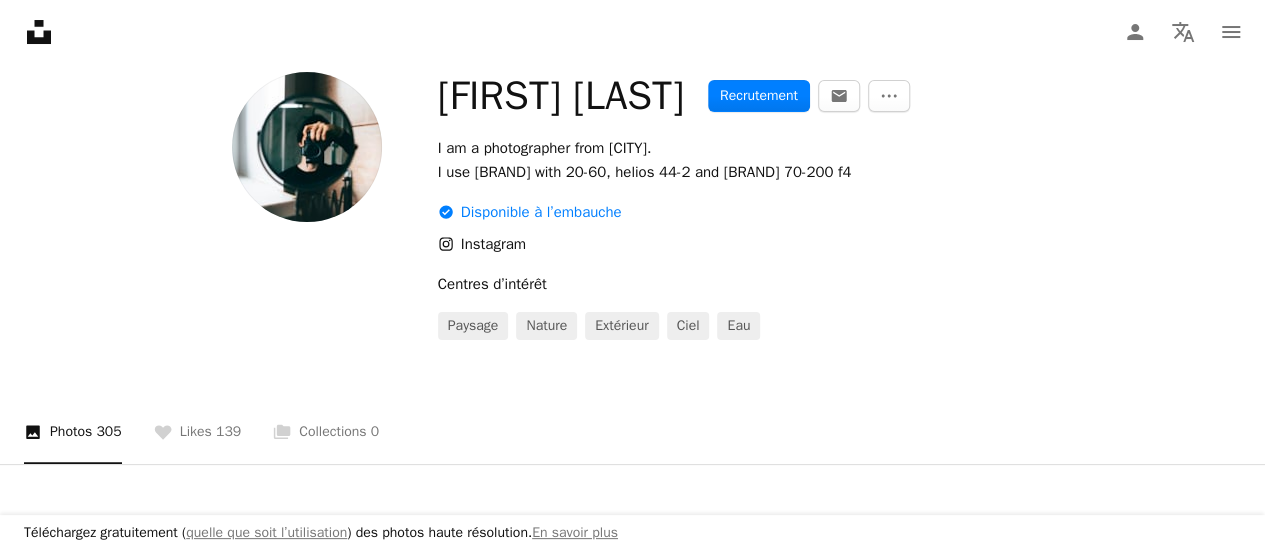 click on "Instagram icon Instagram" at bounding box center [482, 244] 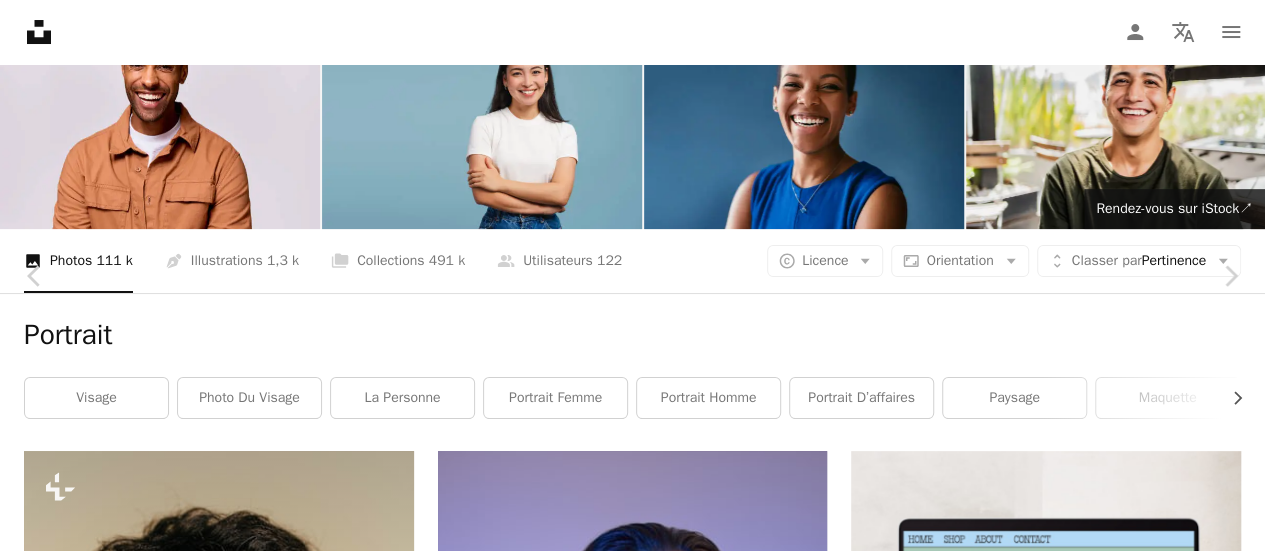 scroll, scrollTop: 43700, scrollLeft: 0, axis: vertical 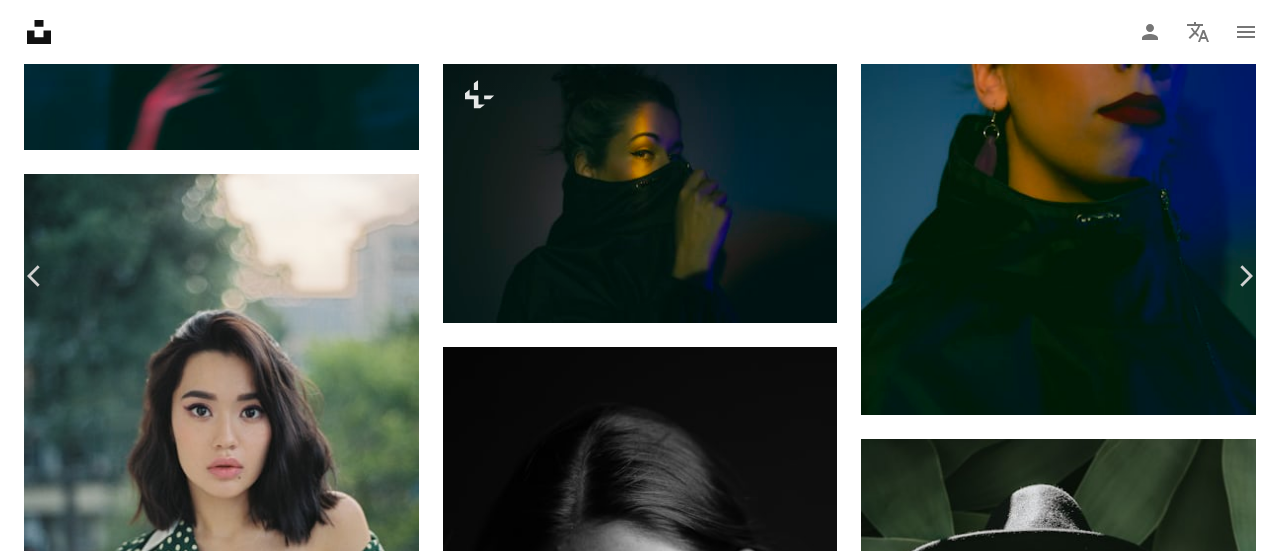 click on "An X shape" at bounding box center (20, 20) 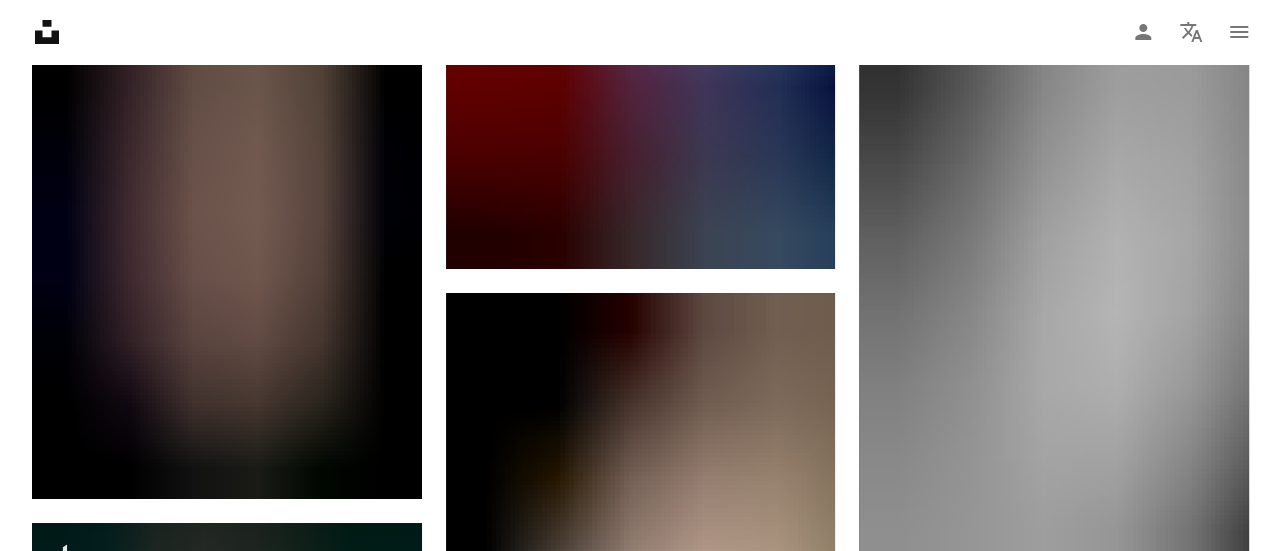 scroll, scrollTop: 45500, scrollLeft: 0, axis: vertical 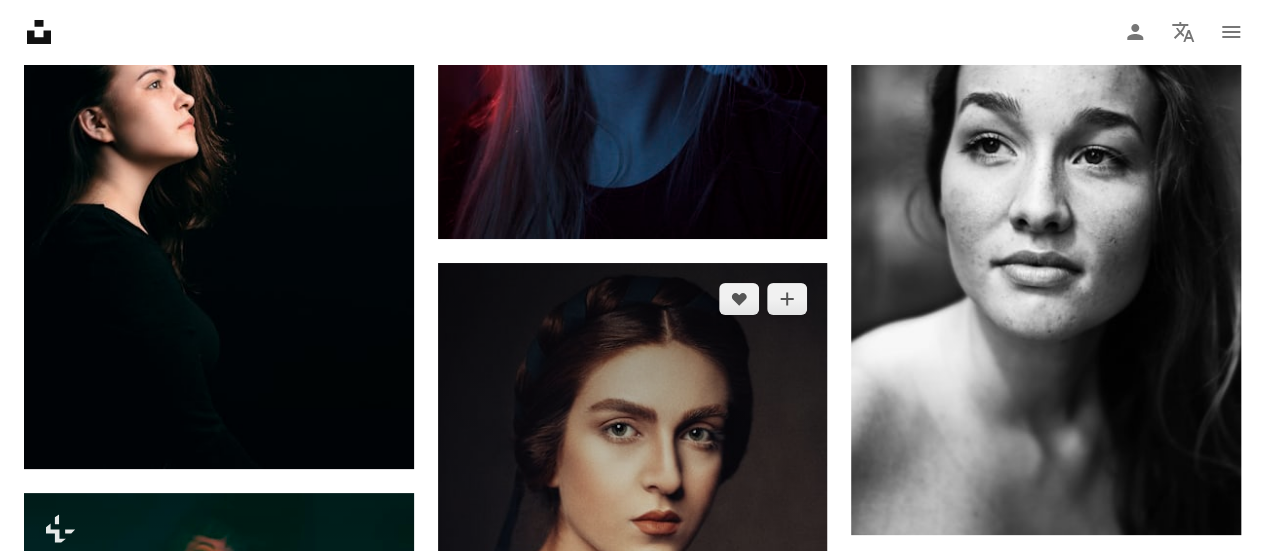 click at bounding box center (633, 555) 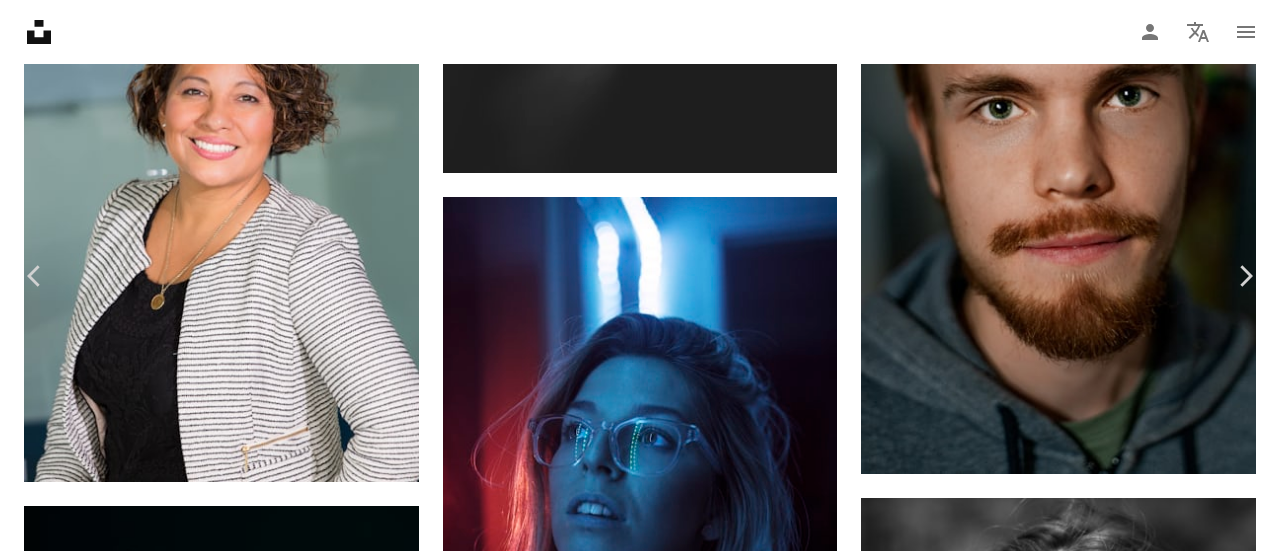 click at bounding box center [632, 5085] 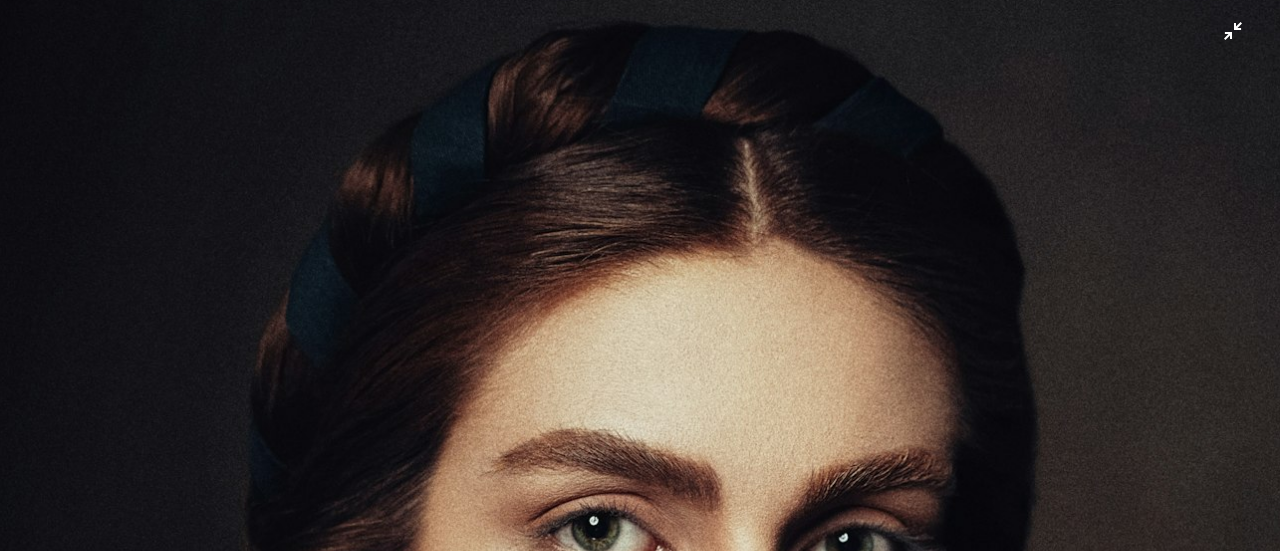 scroll, scrollTop: 0, scrollLeft: 0, axis: both 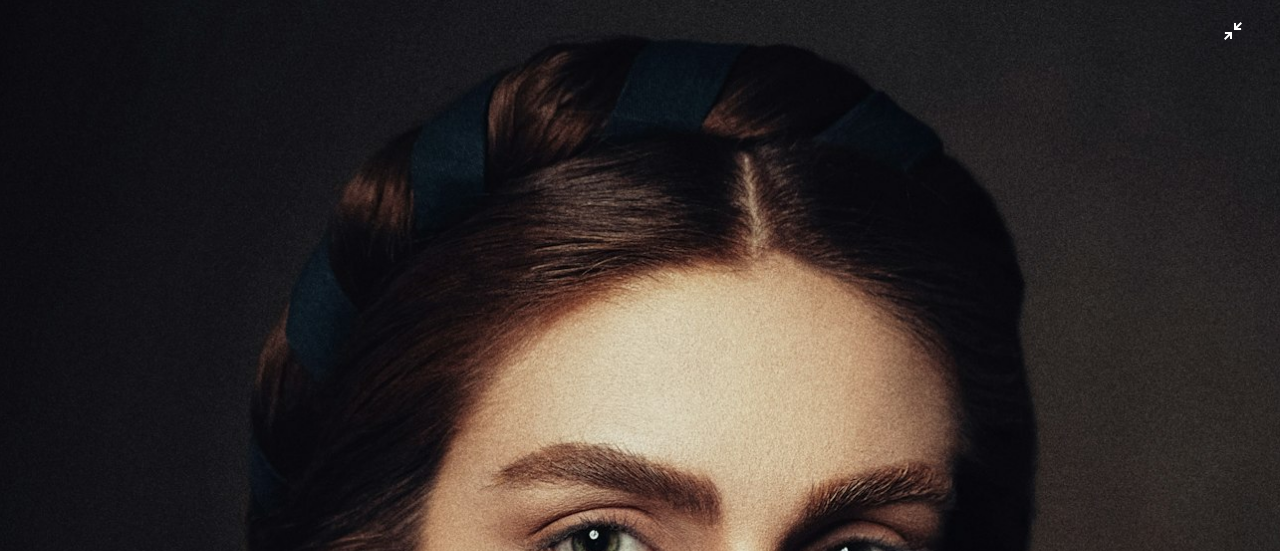 click at bounding box center [640, 960] 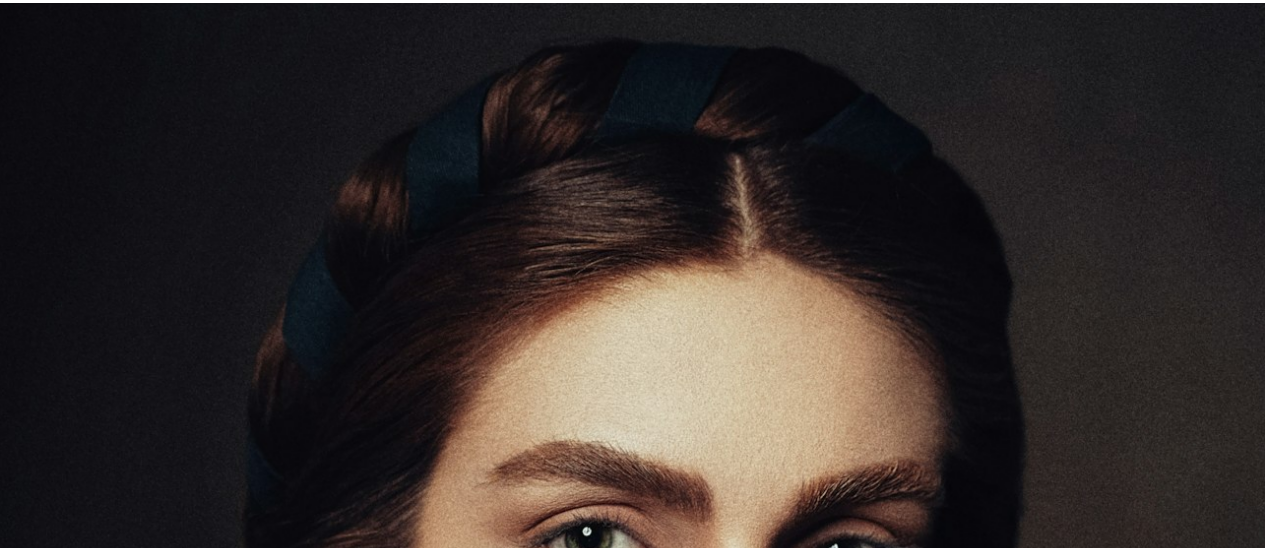 scroll, scrollTop: 88, scrollLeft: 0, axis: vertical 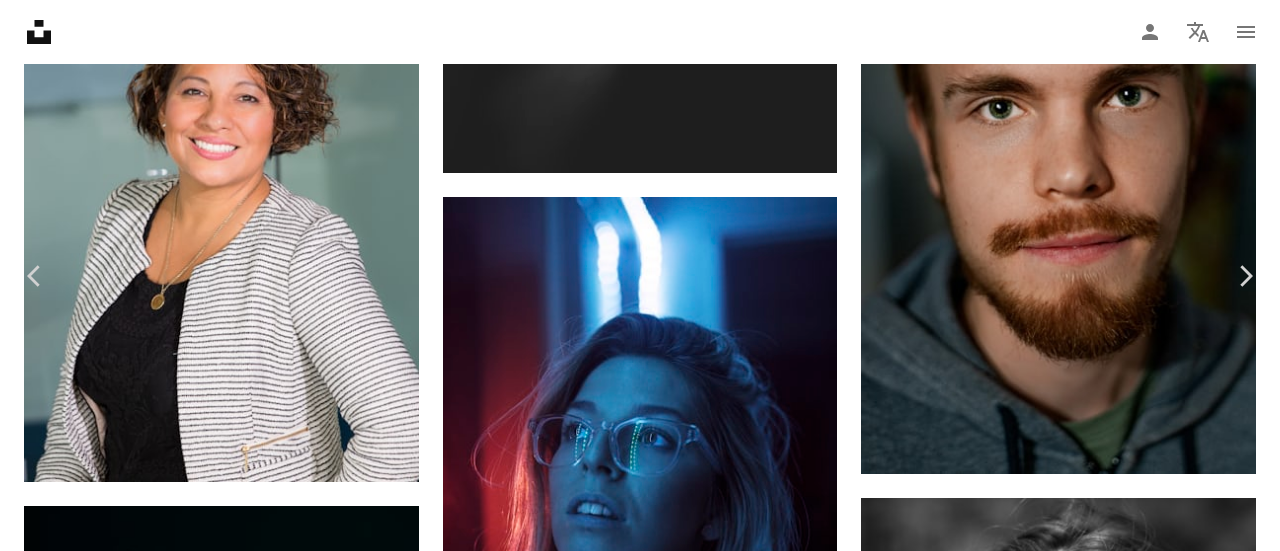 click on "Télécharger gratuitement" at bounding box center [1048, 4738] 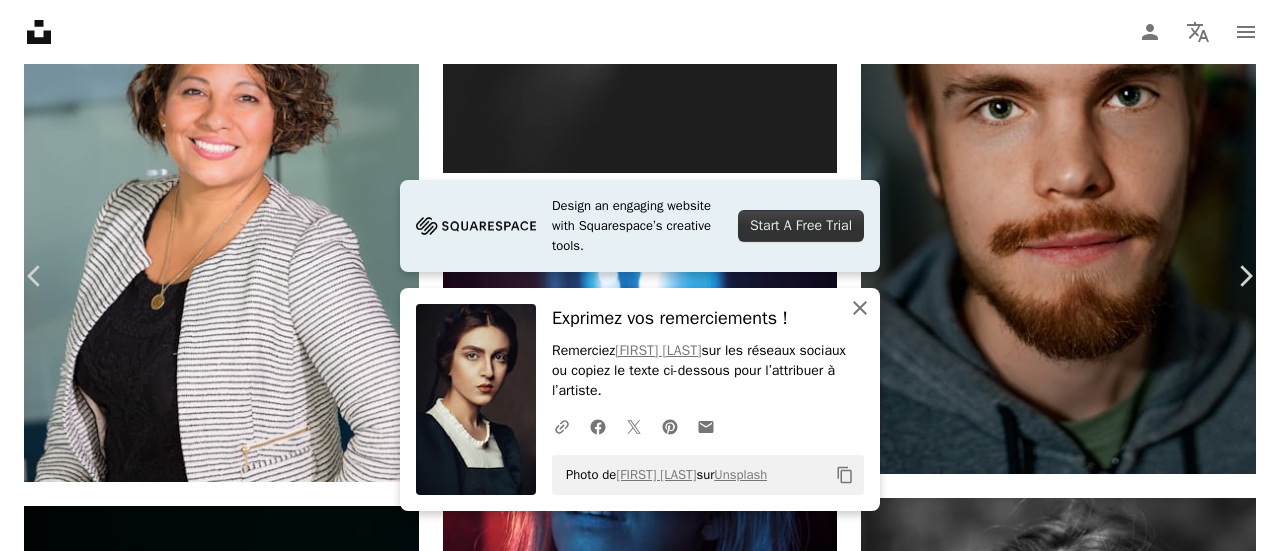 click on "An X shape" 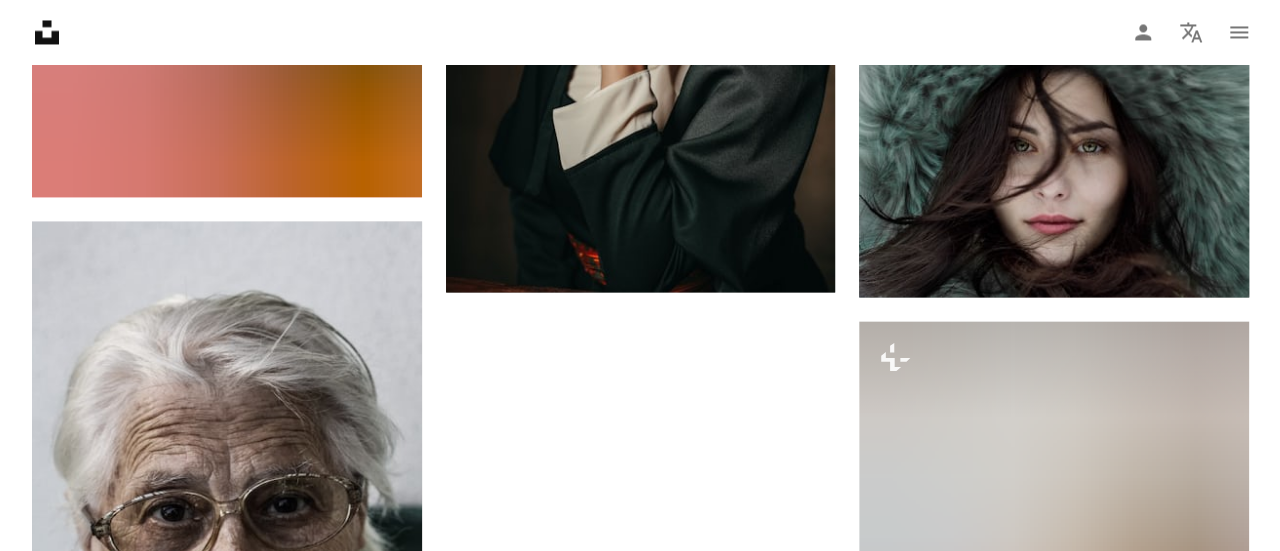 scroll, scrollTop: 47300, scrollLeft: 0, axis: vertical 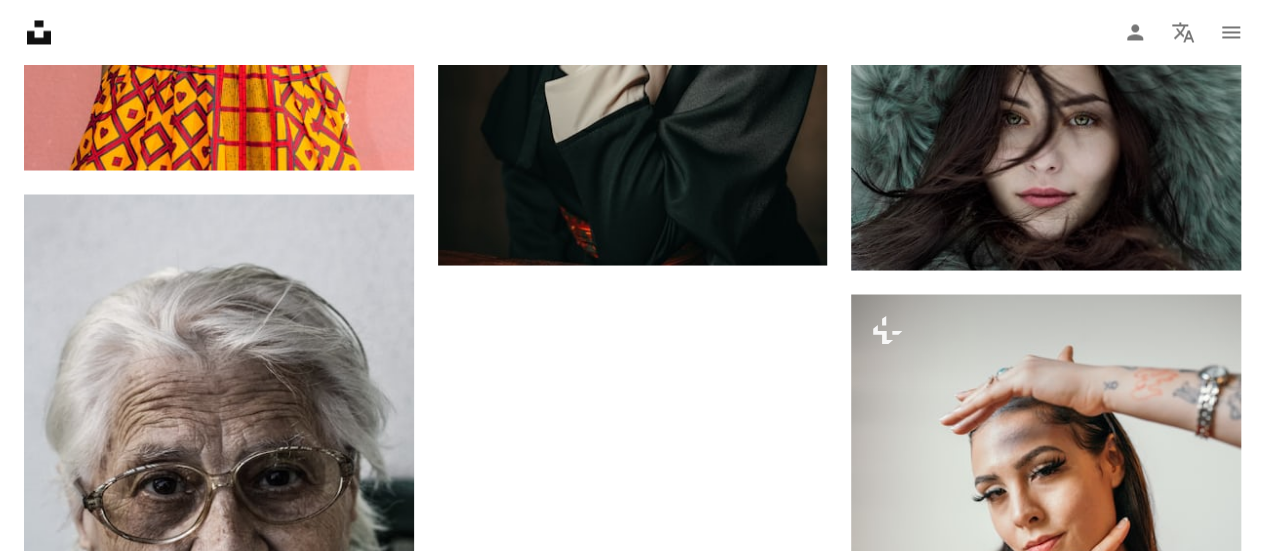 click on "Plus de résultats" at bounding box center [632, 2052] 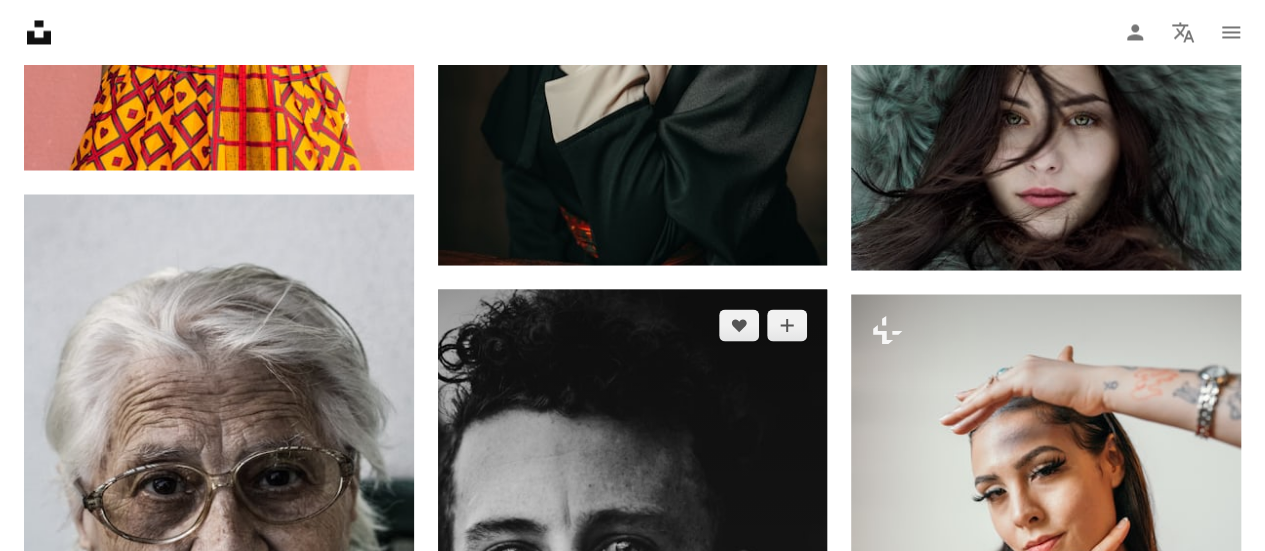click at bounding box center (633, 581) 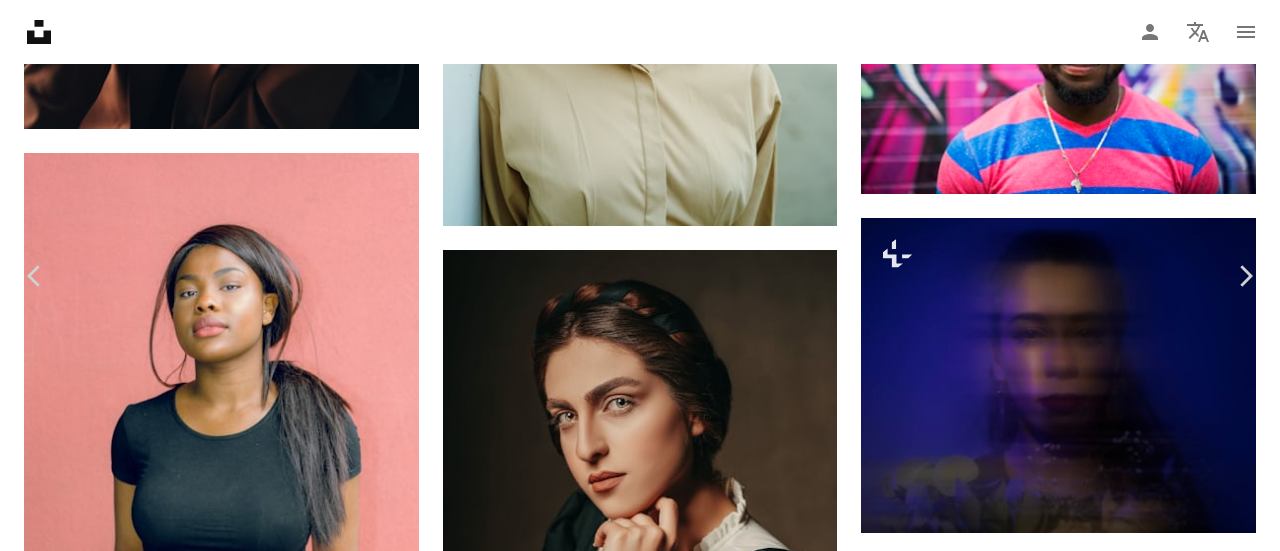 click at bounding box center (632, 6193) 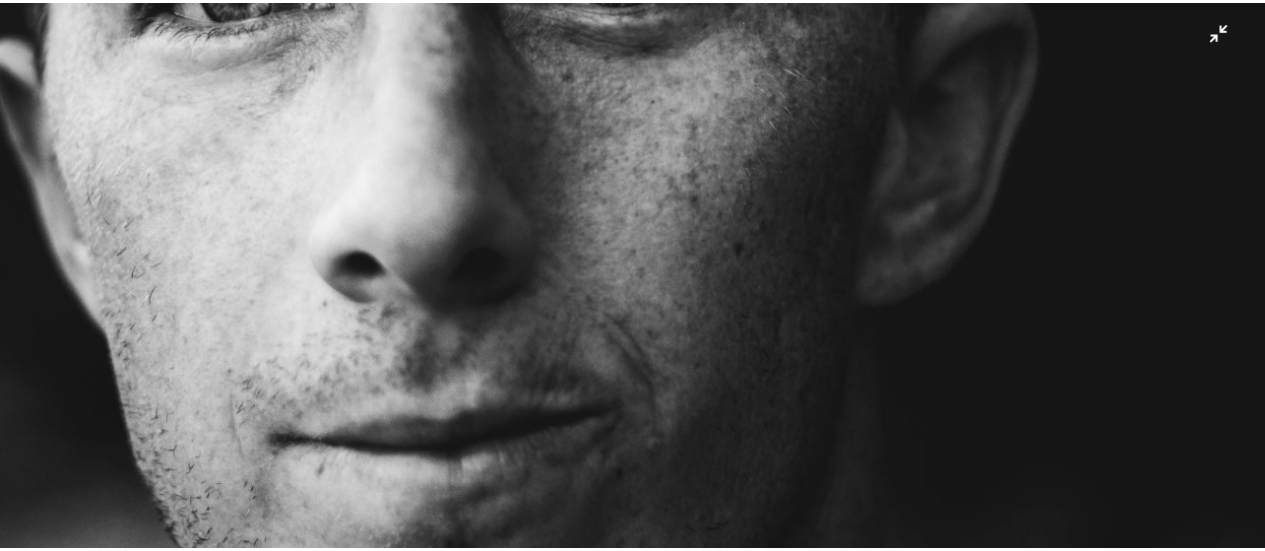 scroll, scrollTop: 900, scrollLeft: 0, axis: vertical 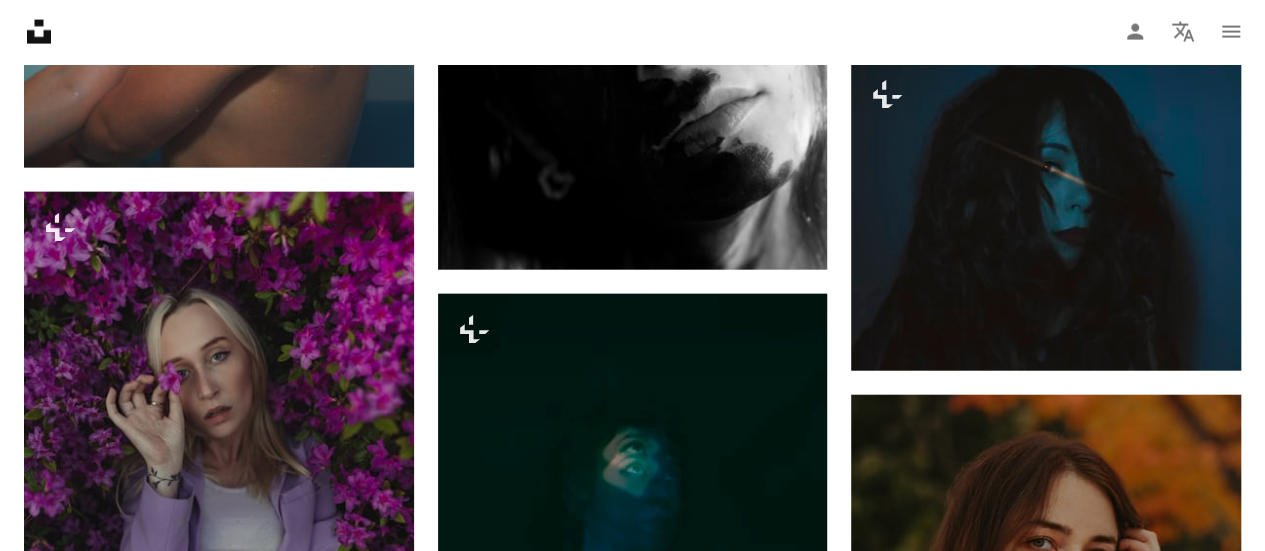 click at bounding box center [219, 1095] 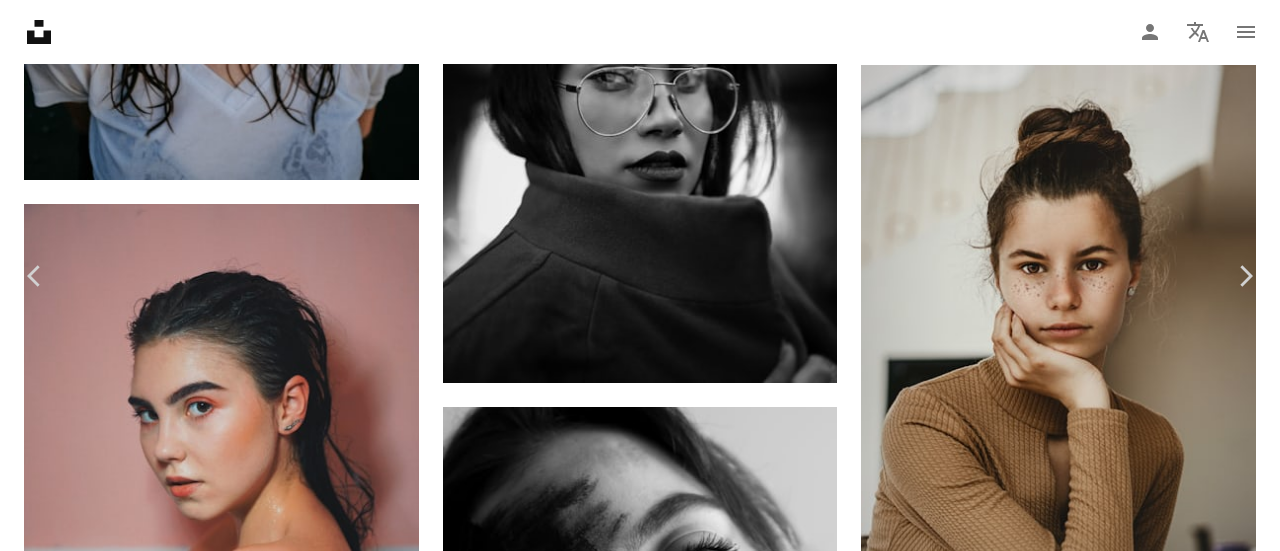 click at bounding box center (632, 5194) 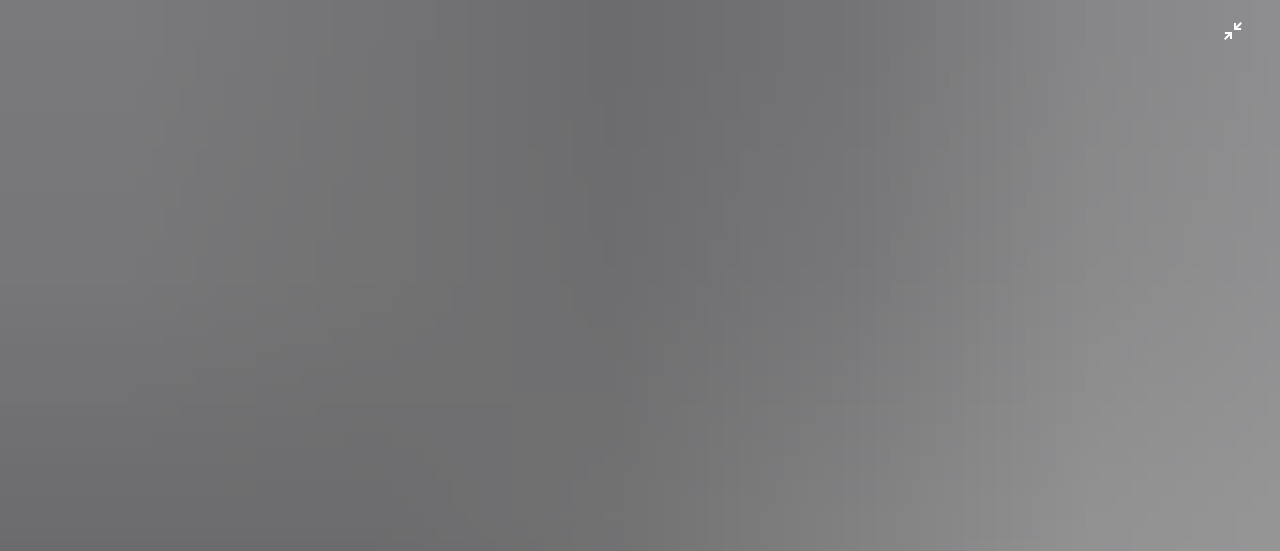 scroll, scrollTop: 100, scrollLeft: 0, axis: vertical 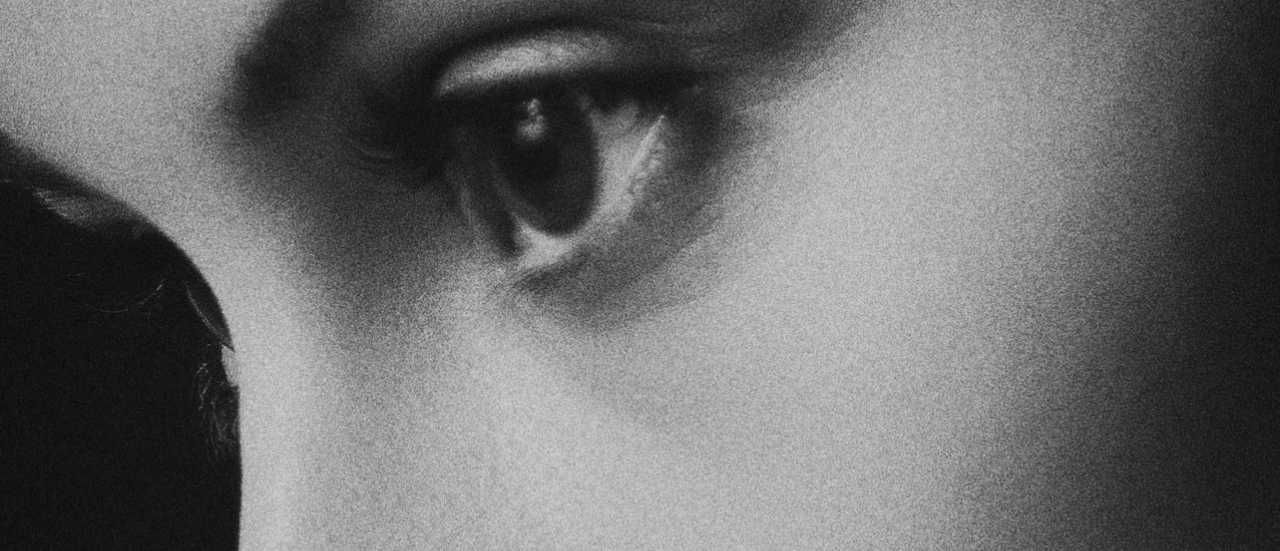 click at bounding box center [640, 865] 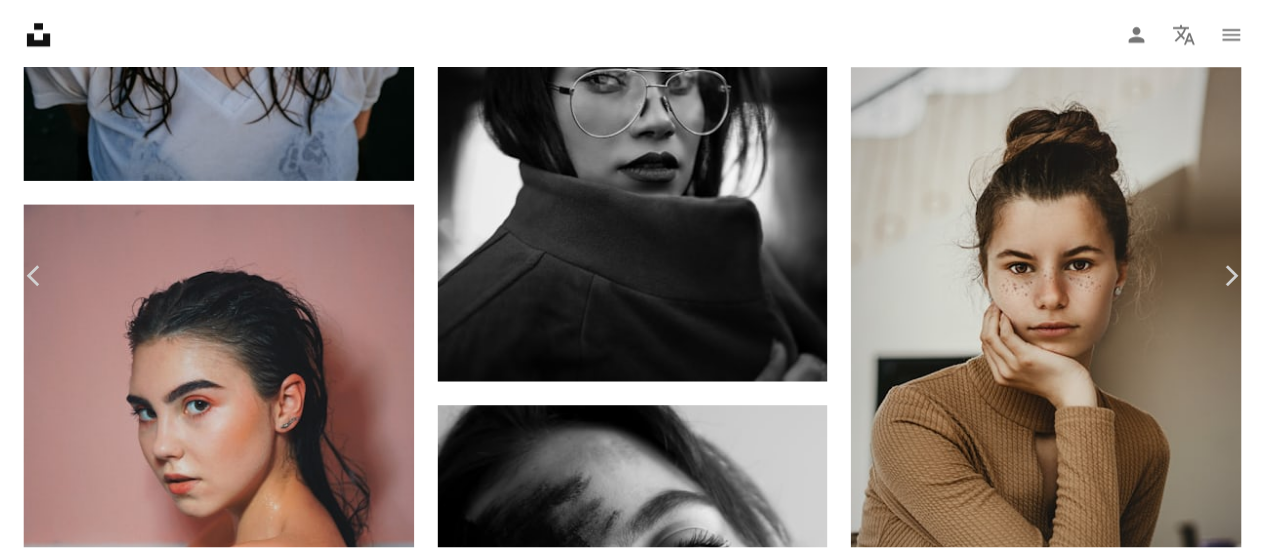 scroll, scrollTop: 88, scrollLeft: 0, axis: vertical 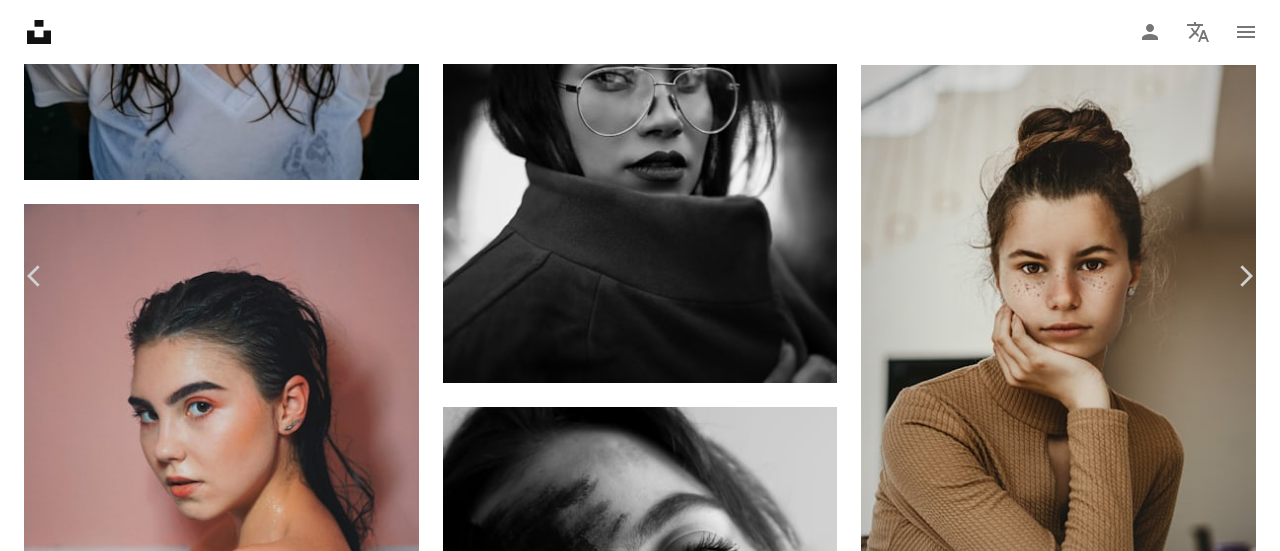 click on "Télécharger gratuitement" at bounding box center [1048, 4847] 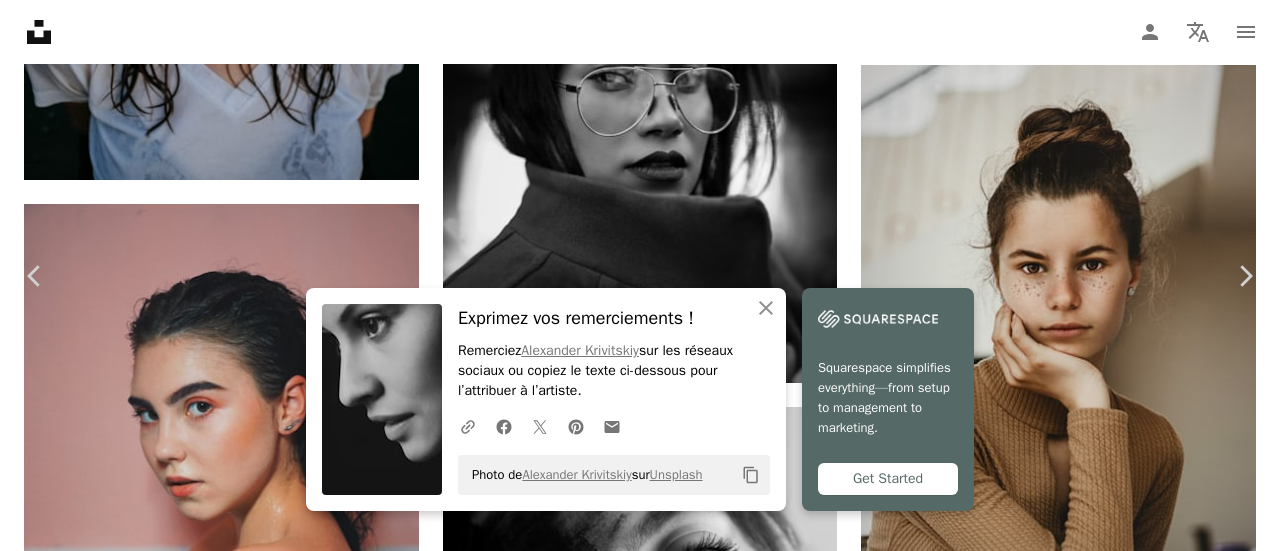 click on "An X shape" at bounding box center (20, 20) 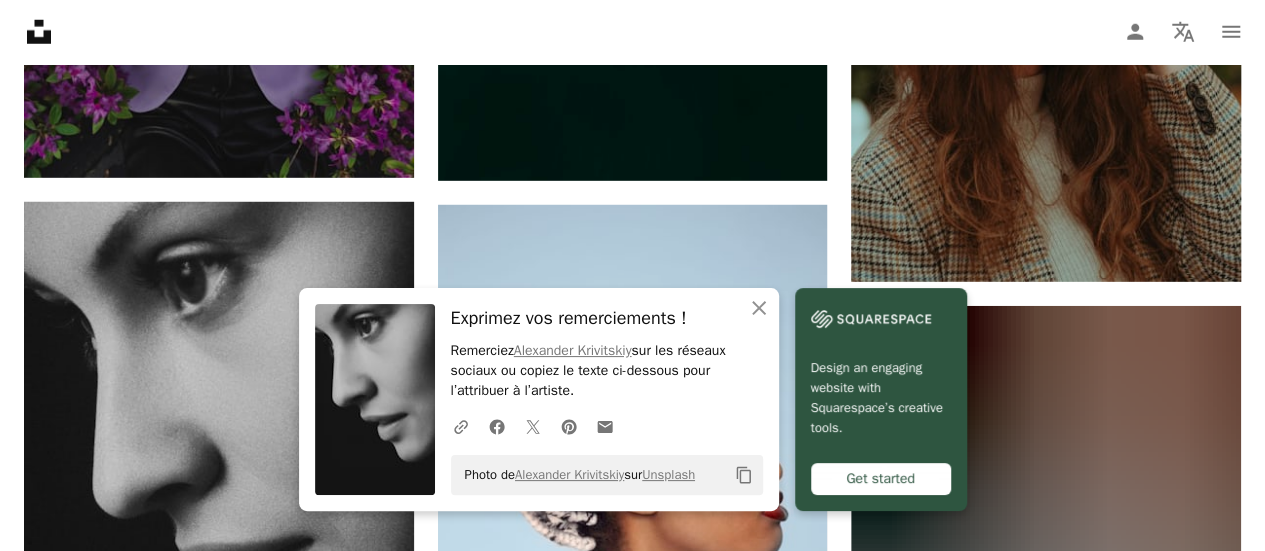 scroll, scrollTop: 52300, scrollLeft: 0, axis: vertical 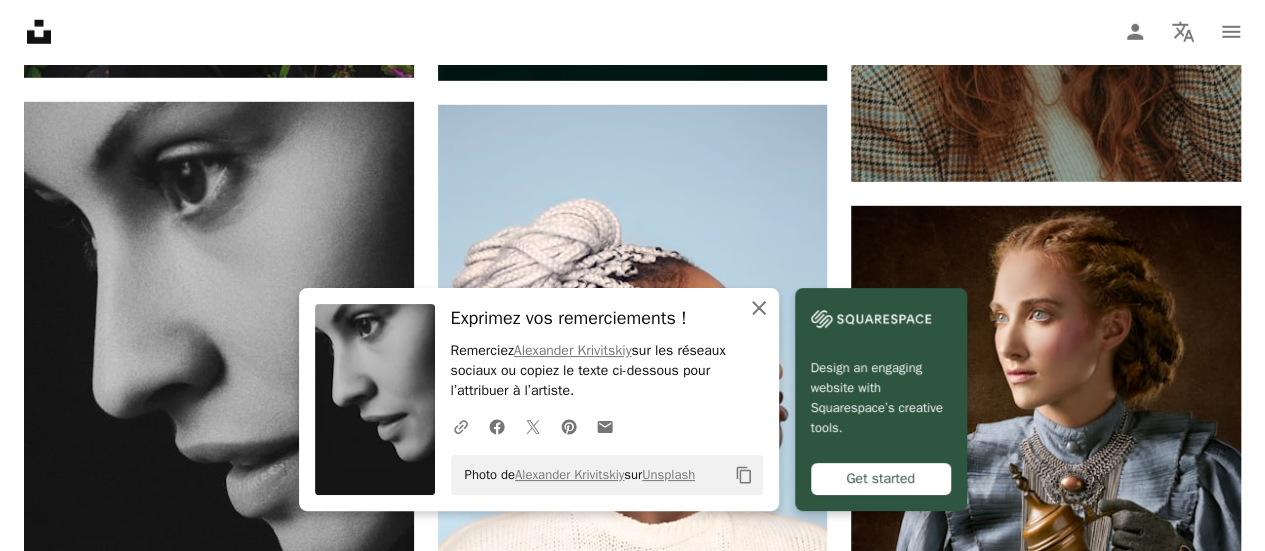 click 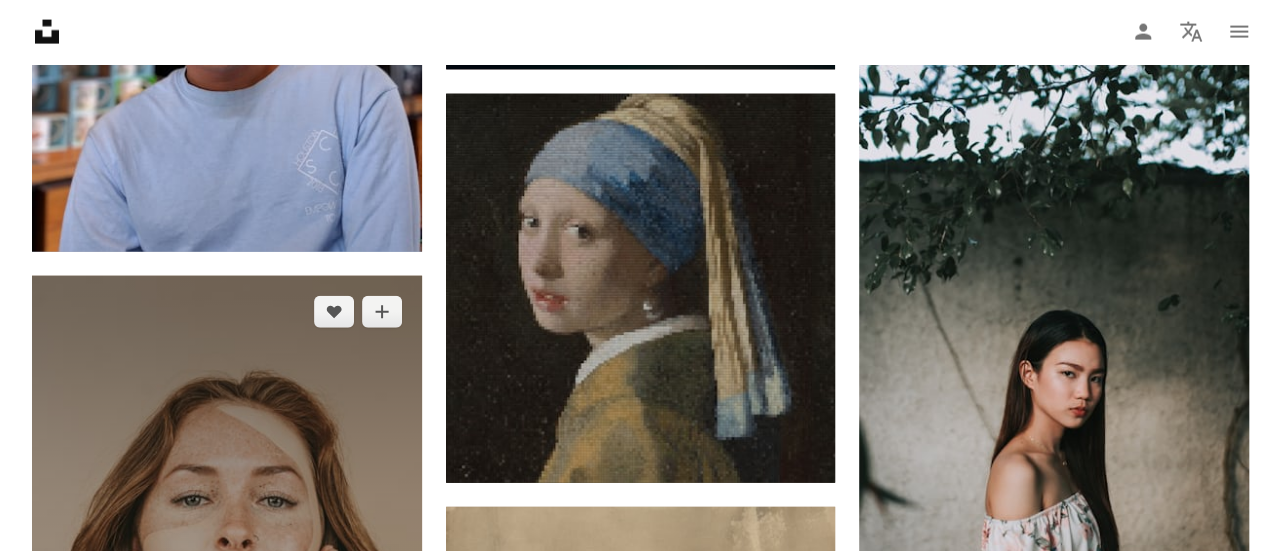scroll, scrollTop: 59200, scrollLeft: 0, axis: vertical 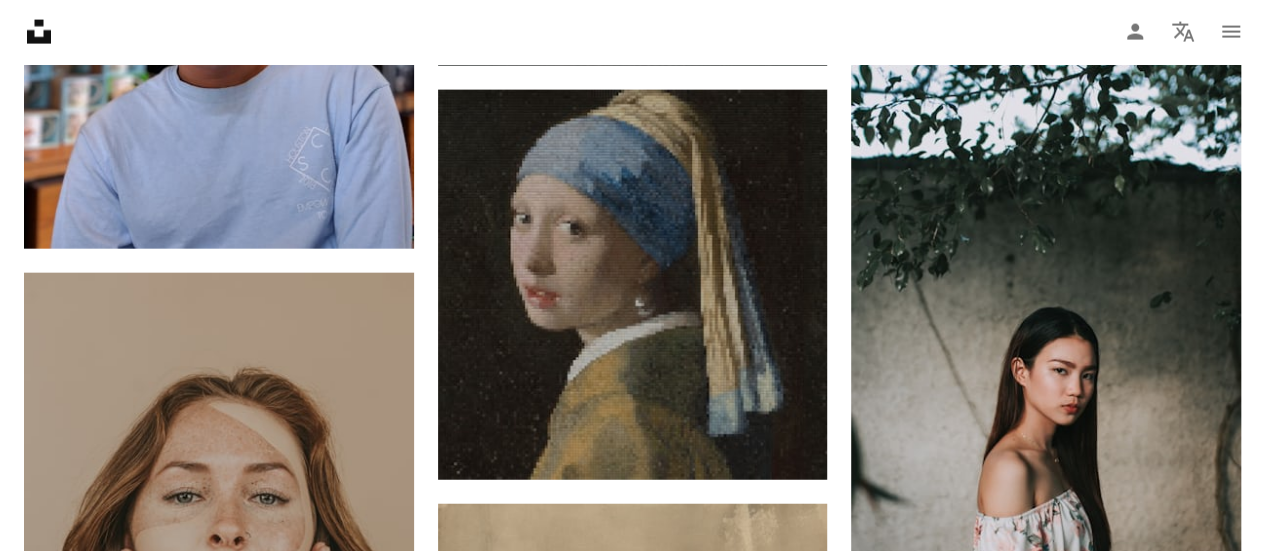 click at bounding box center (1046, 1553) 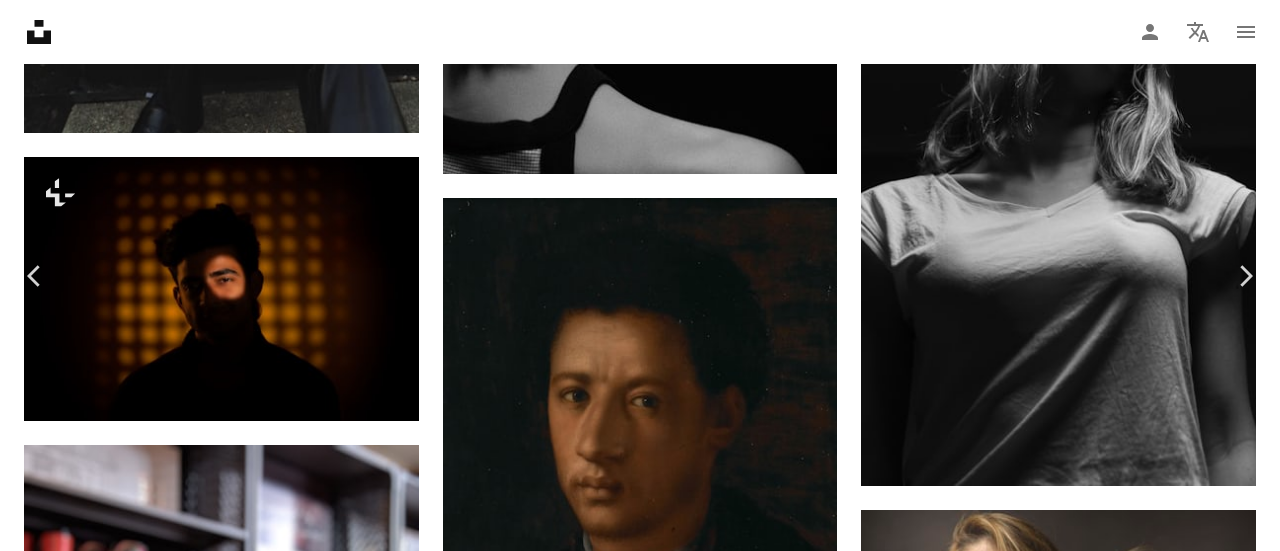 click at bounding box center [632, 8331] 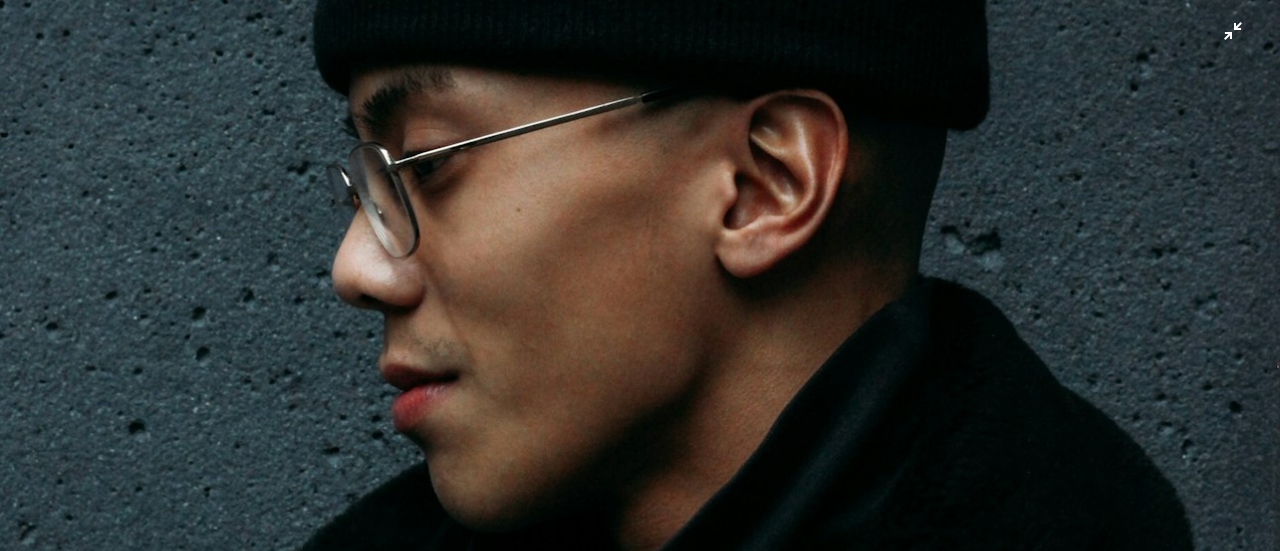 scroll, scrollTop: 664, scrollLeft: 0, axis: vertical 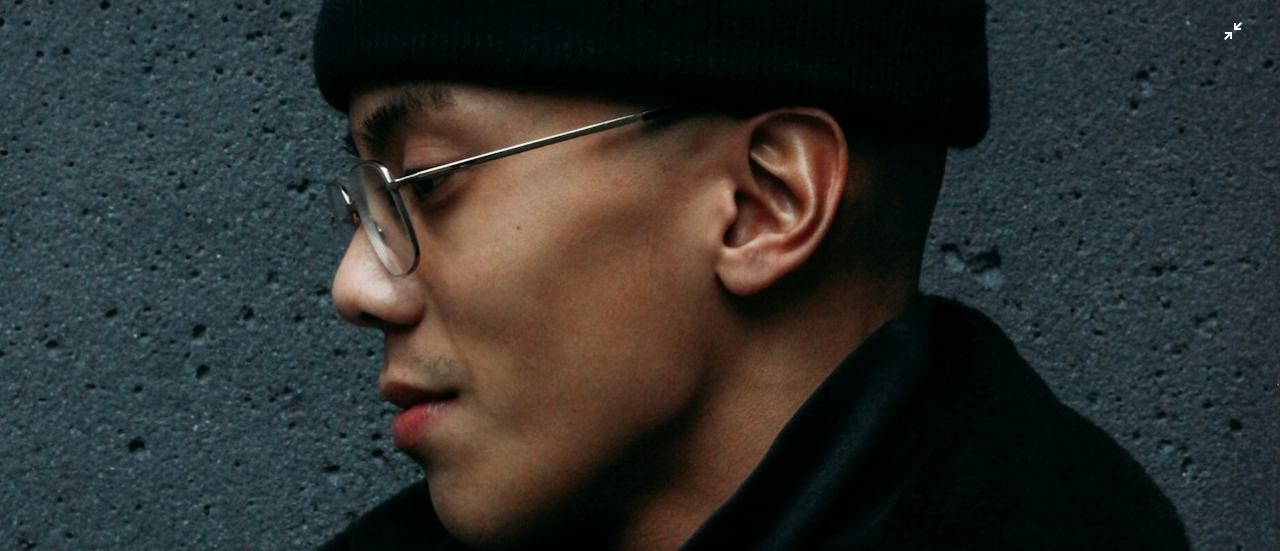 click at bounding box center (640, 297) 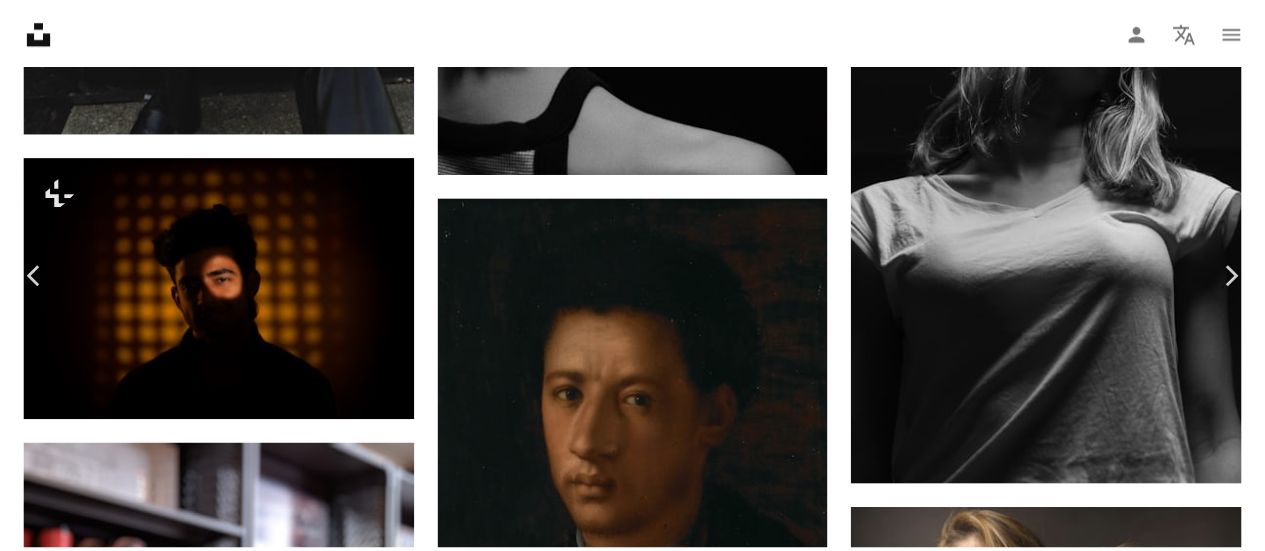 scroll, scrollTop: 88, scrollLeft: 0, axis: vertical 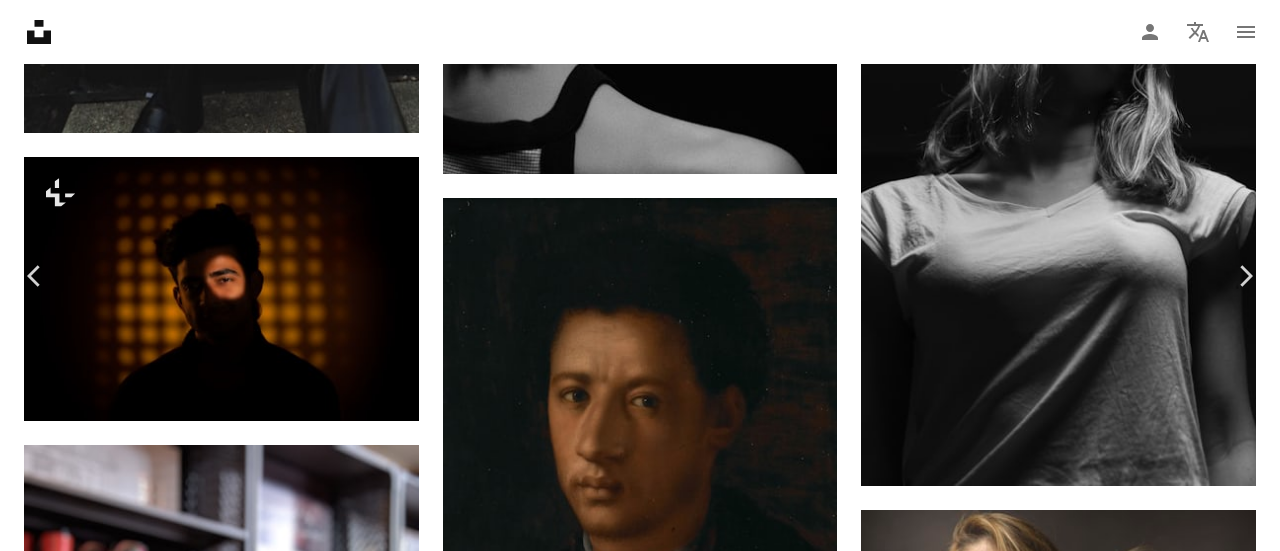 click on "Télécharger gratuitement" at bounding box center (1048, 7984) 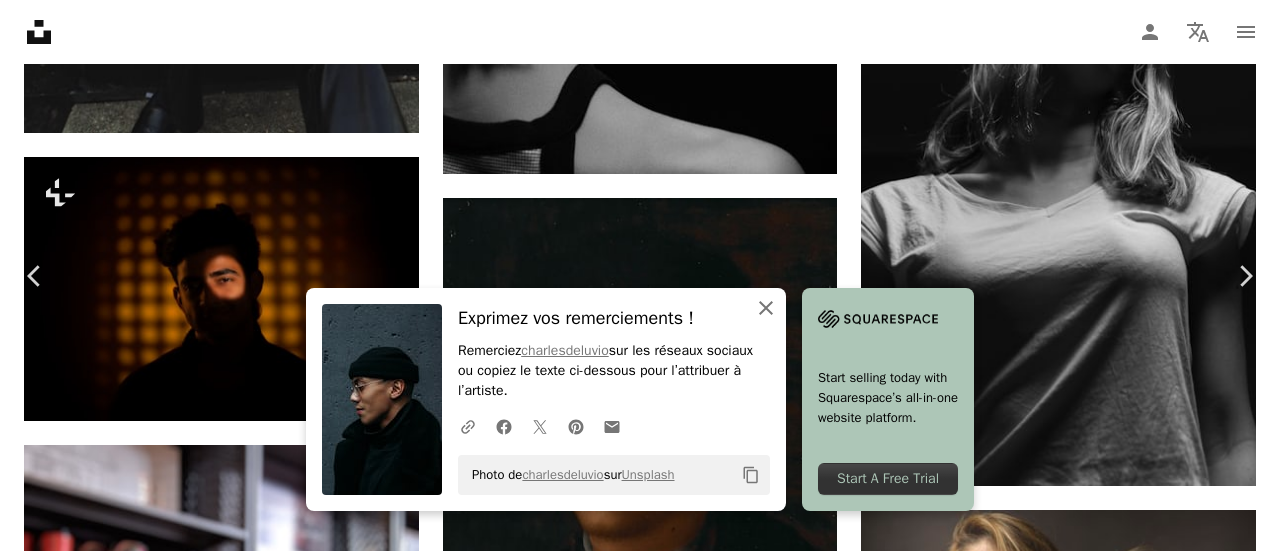click on "An X shape" 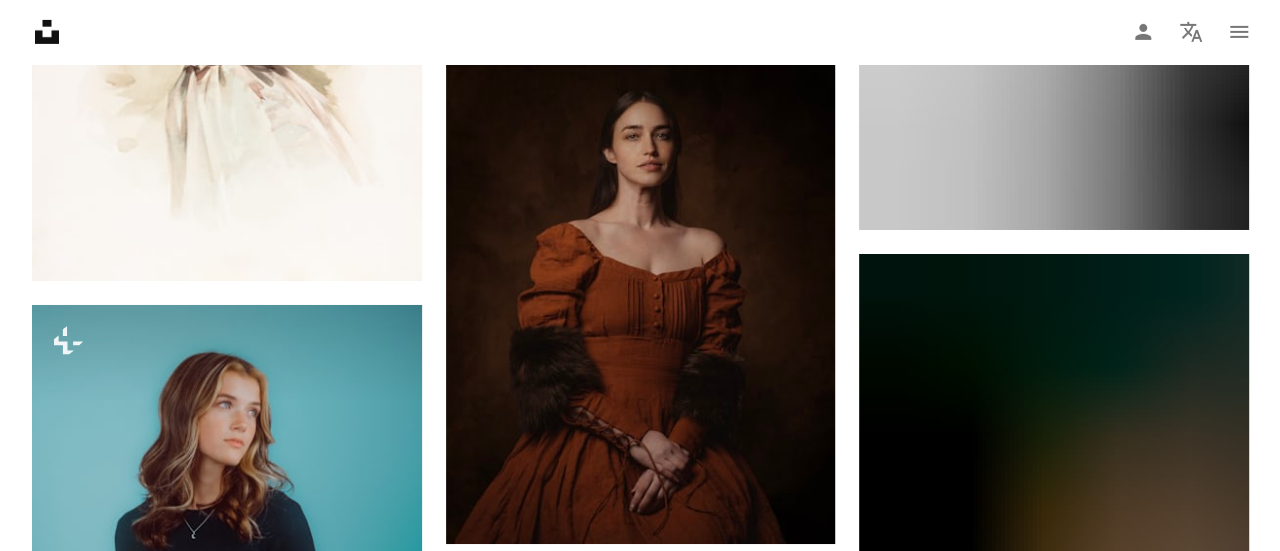 scroll, scrollTop: 75500, scrollLeft: 0, axis: vertical 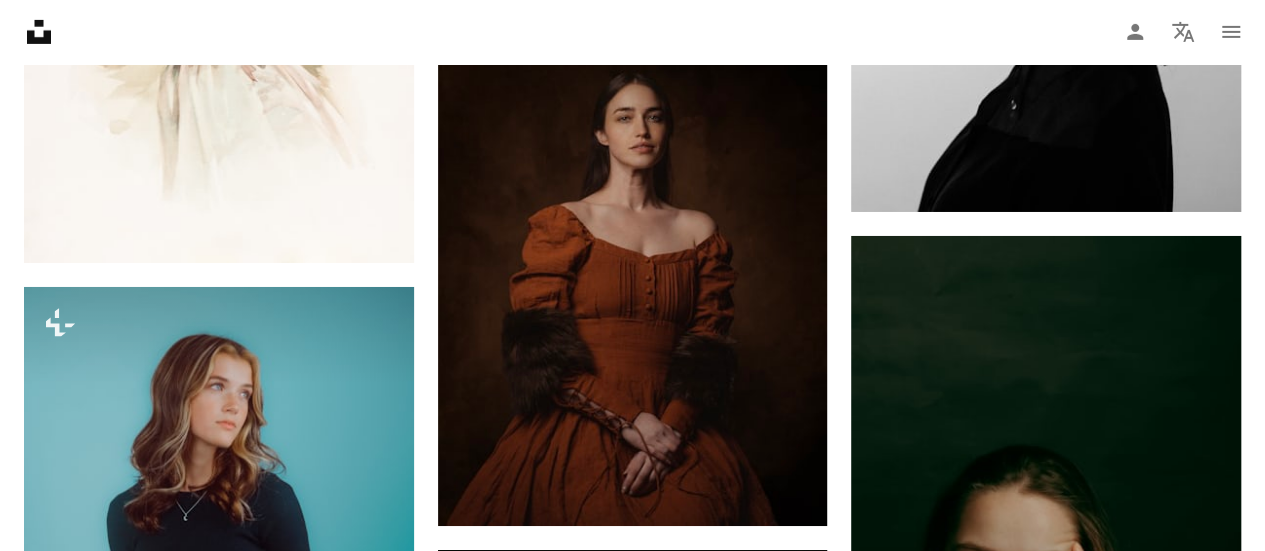click at bounding box center [219, 1034] 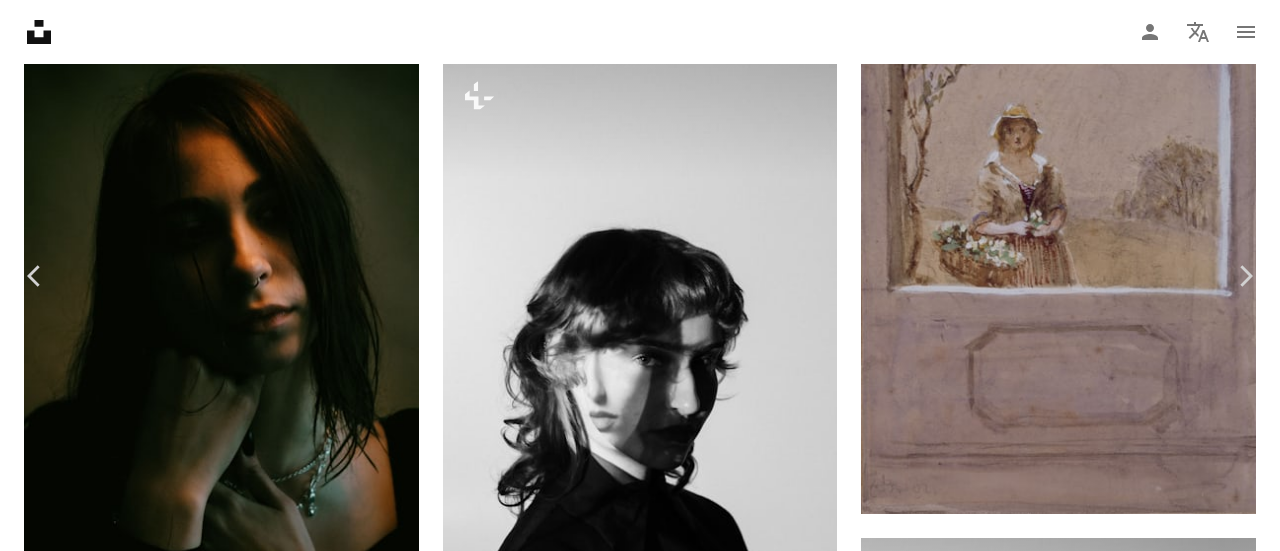 click at bounding box center (632, 6757) 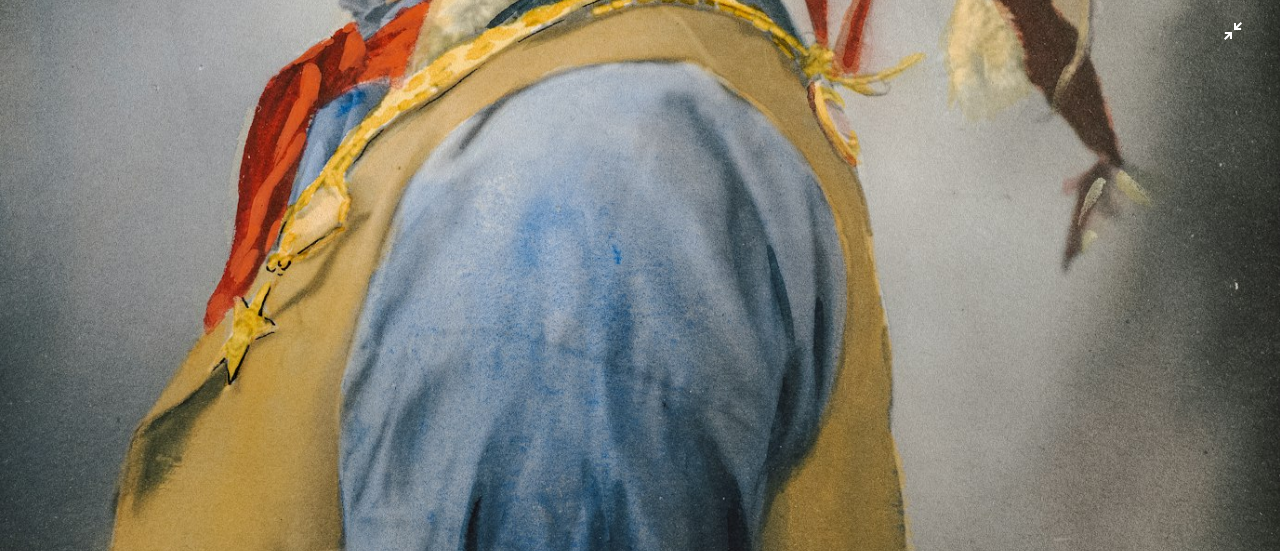 scroll, scrollTop: 962, scrollLeft: 0, axis: vertical 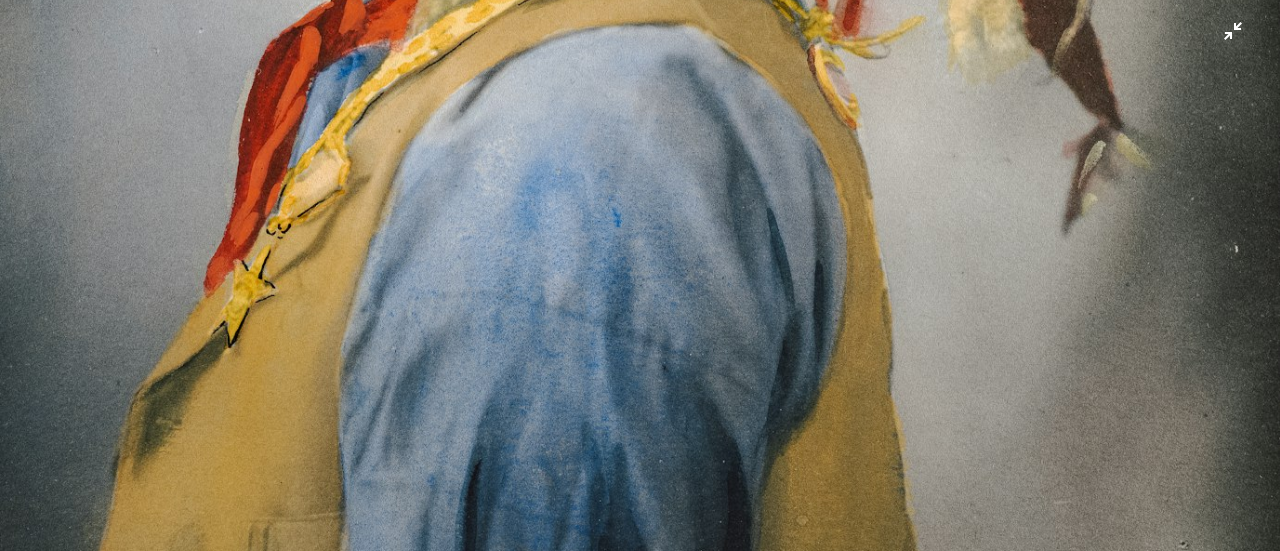 click at bounding box center (640, -187) 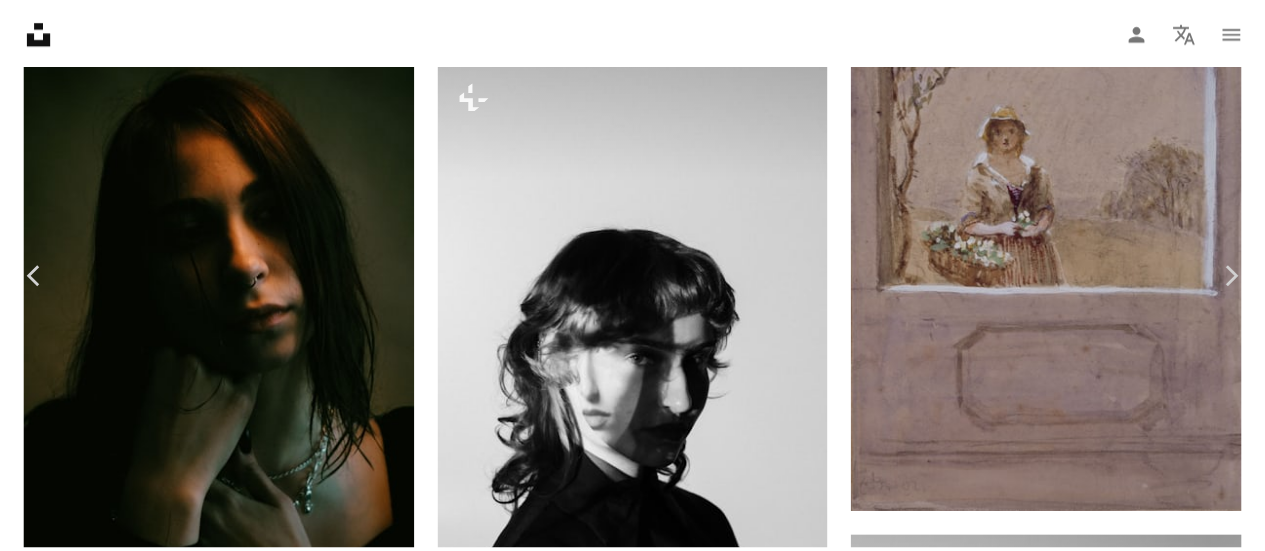 scroll, scrollTop: 88, scrollLeft: 0, axis: vertical 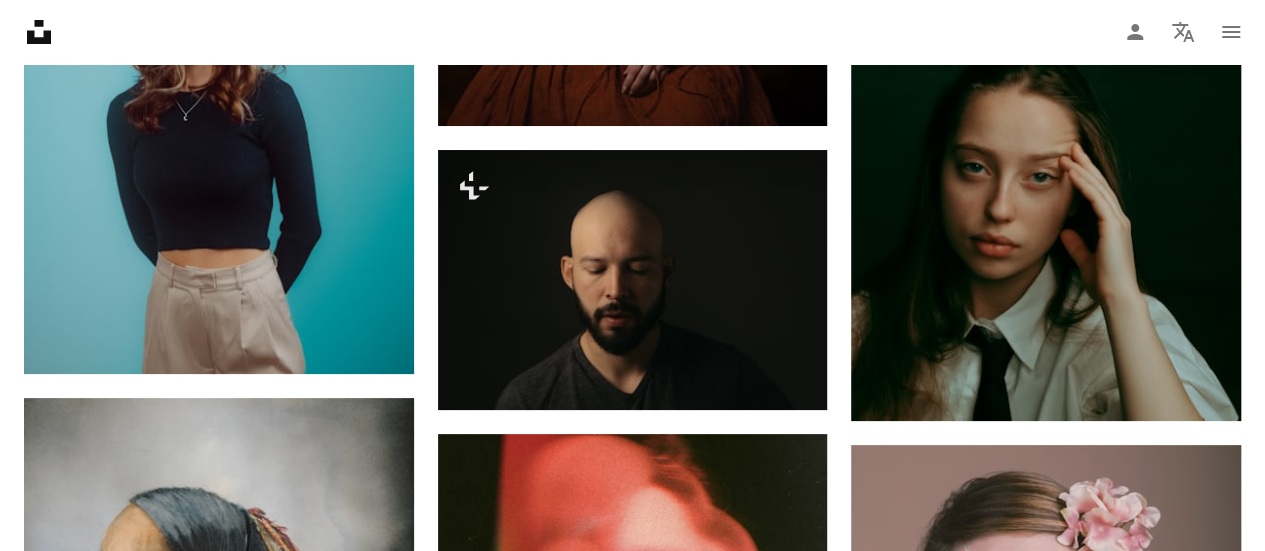 click at bounding box center (219, 1186) 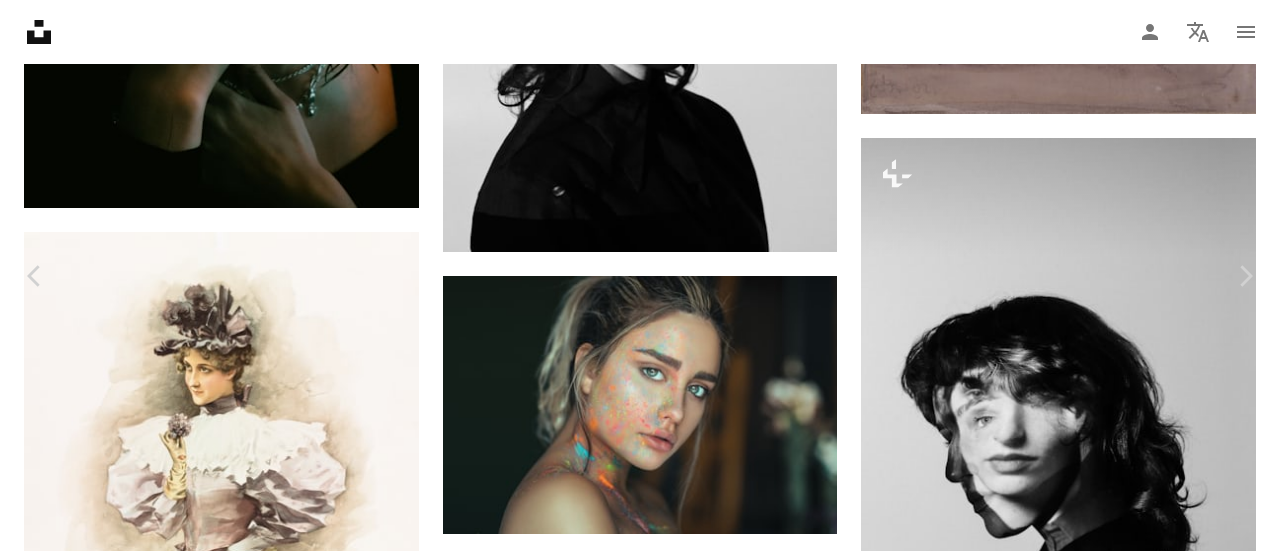 click at bounding box center (632, 6357) 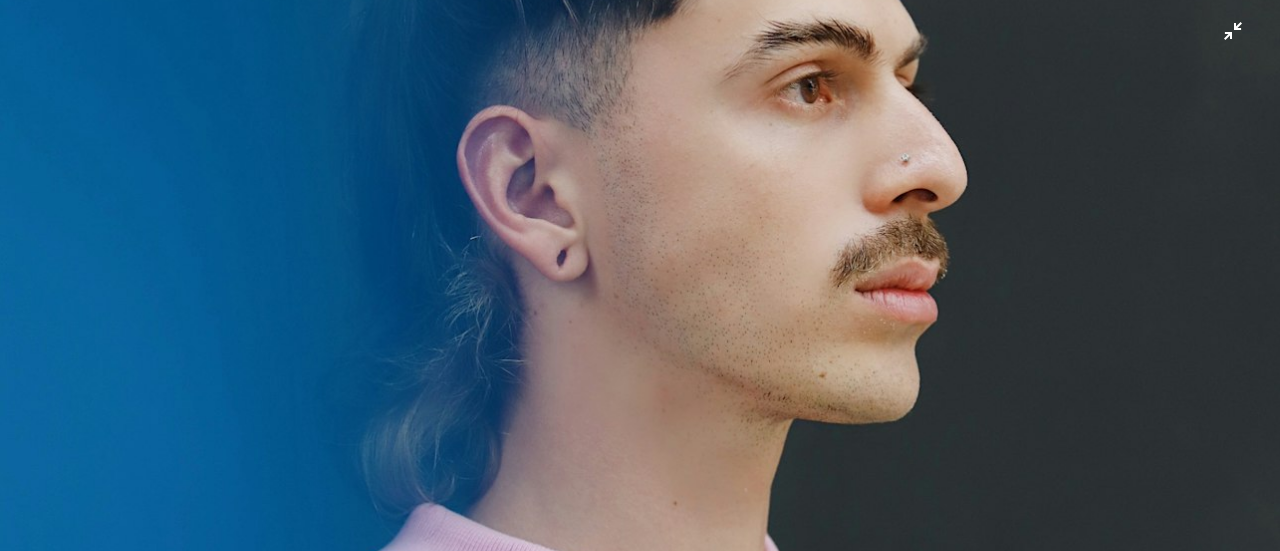 scroll, scrollTop: 264, scrollLeft: 0, axis: vertical 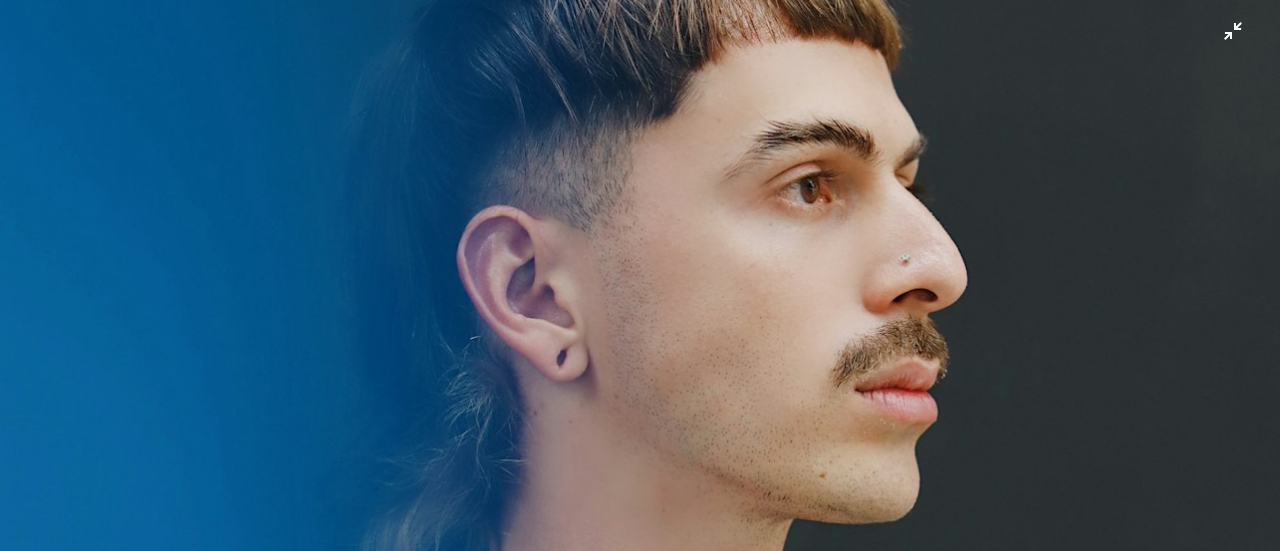 click at bounding box center [640, 697] 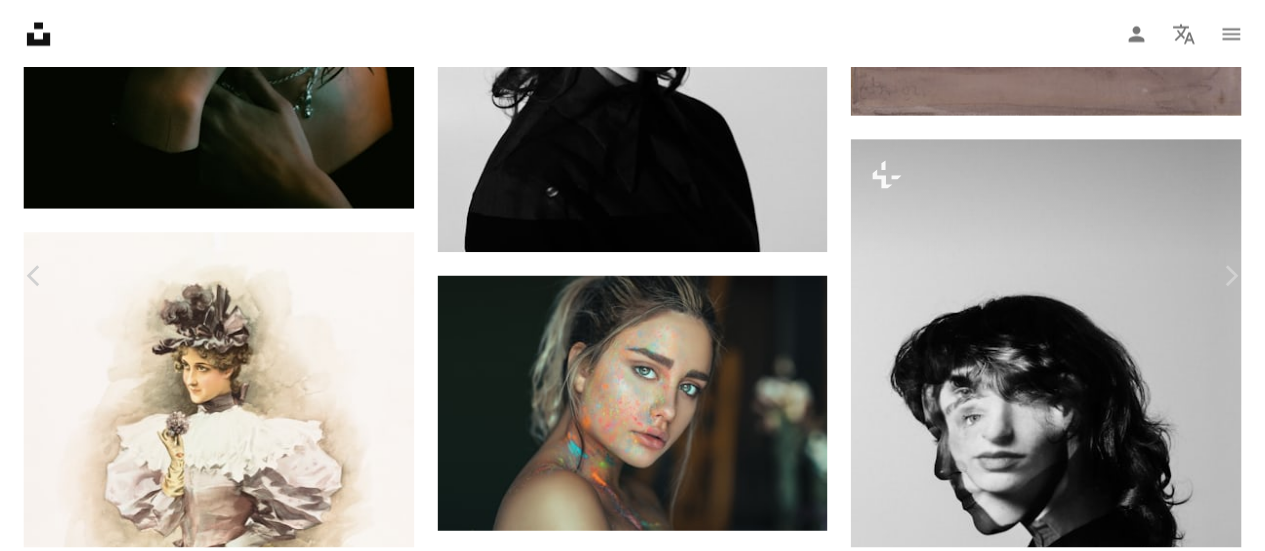 scroll, scrollTop: 88, scrollLeft: 0, axis: vertical 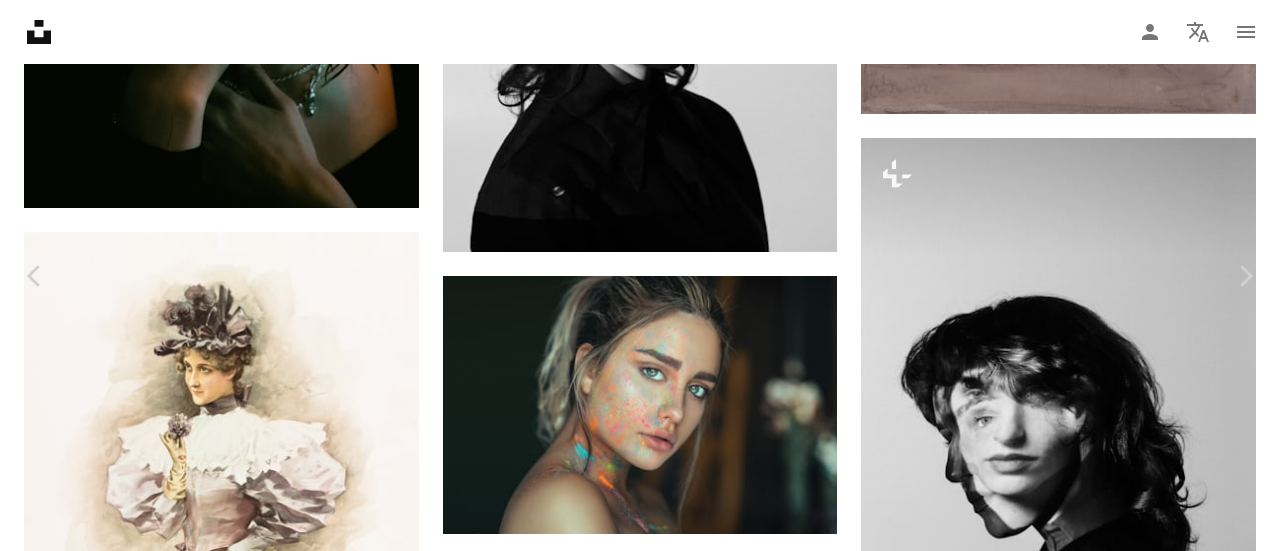 click on "Télécharger gratuitement" at bounding box center [1048, 6010] 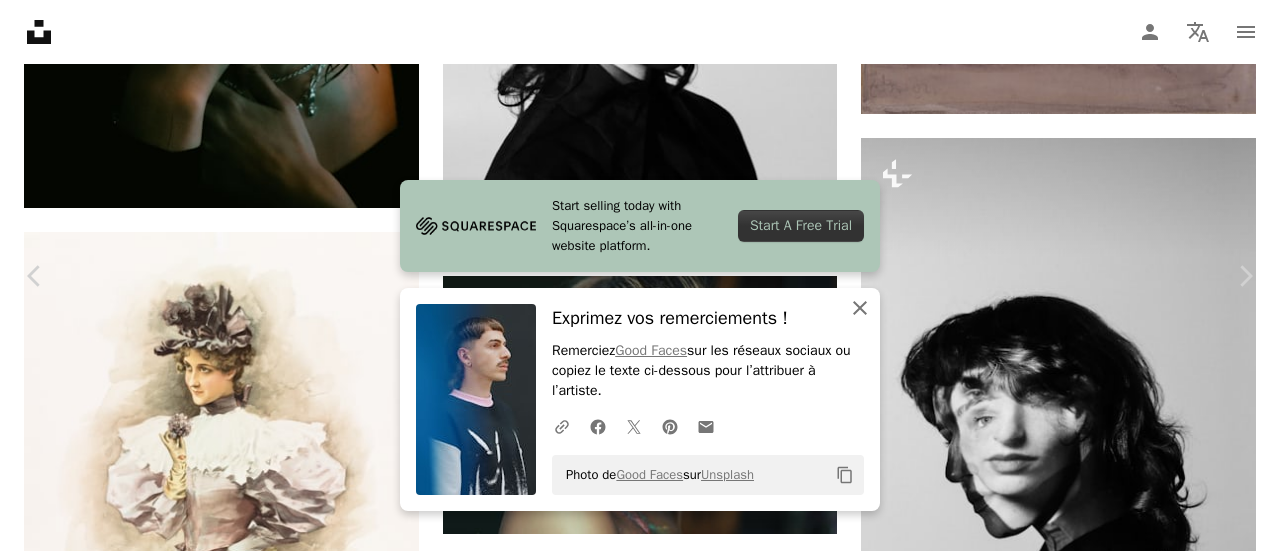 click on "An X shape" 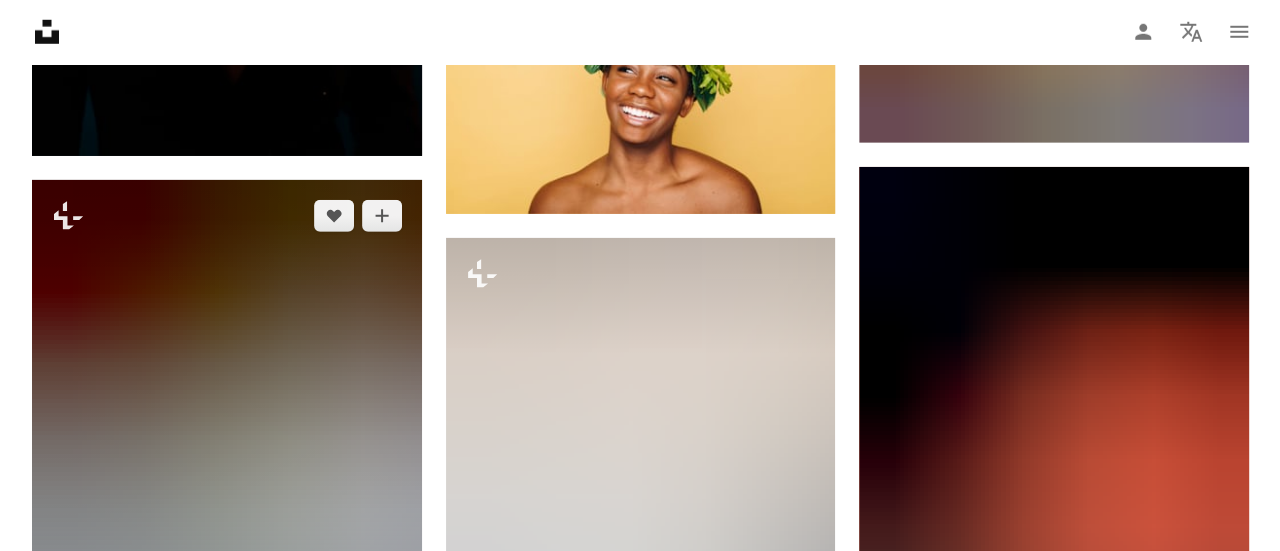 scroll, scrollTop: 116800, scrollLeft: 0, axis: vertical 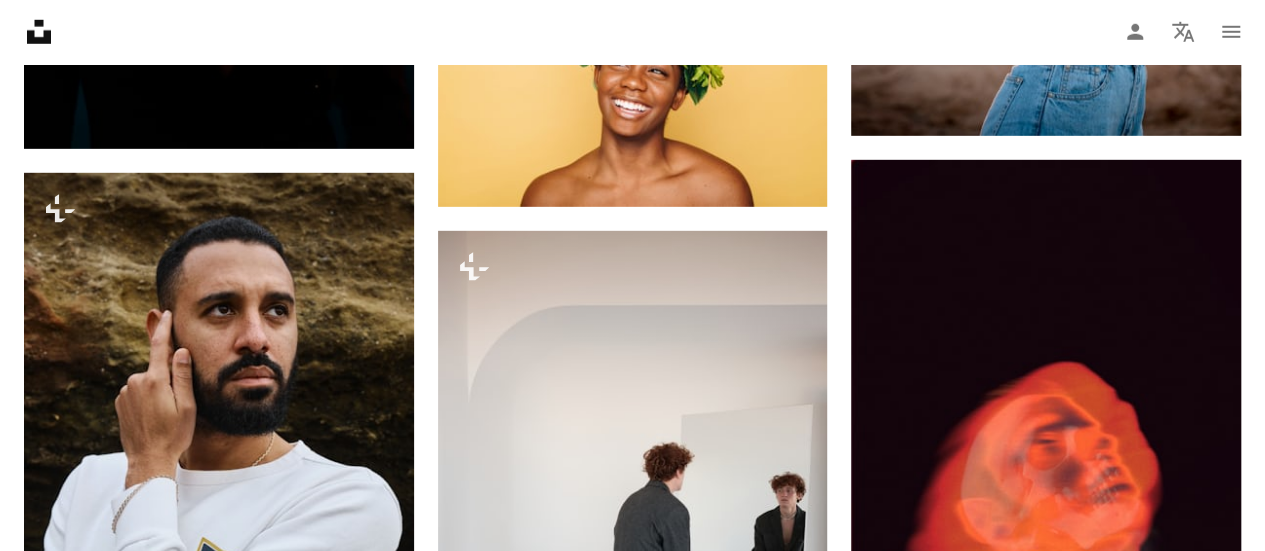 click at bounding box center [219, 1073] 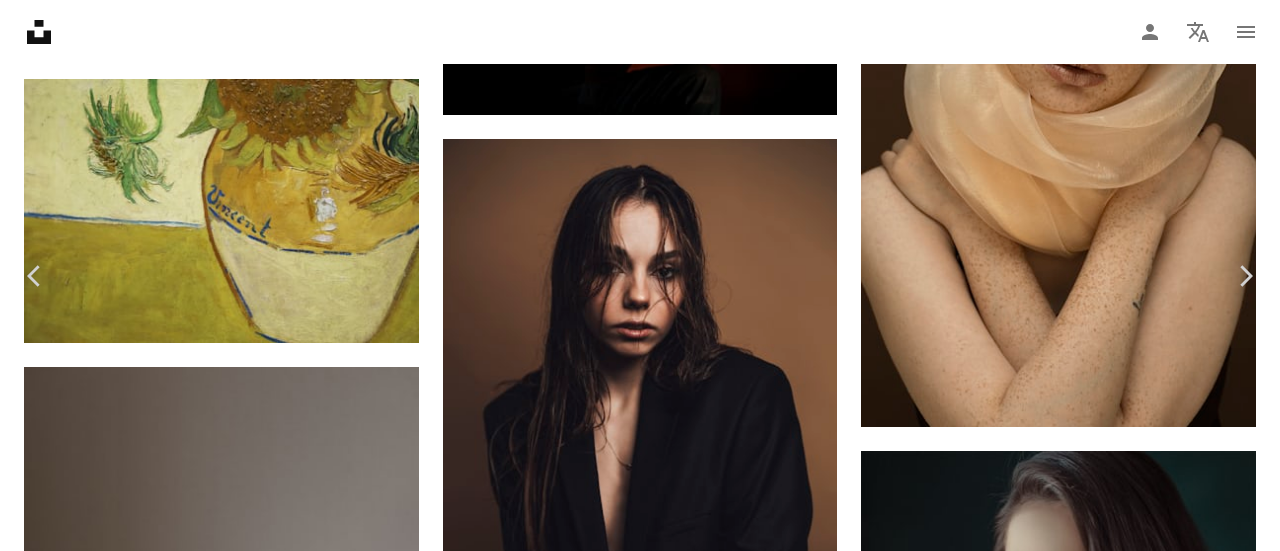 click at bounding box center [632, 8607] 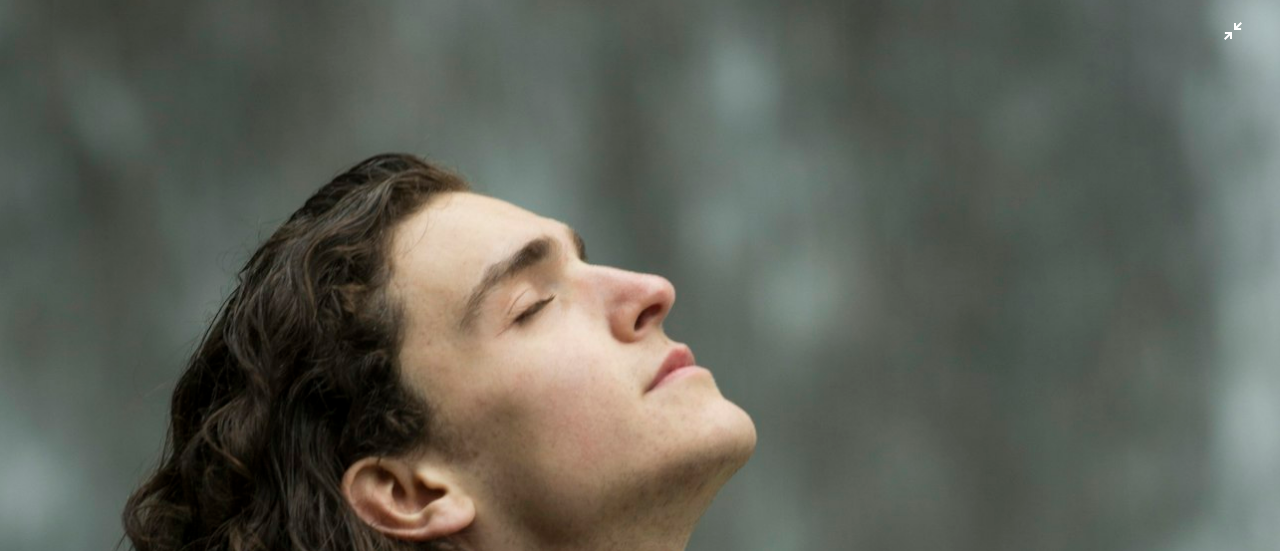 scroll, scrollTop: 364, scrollLeft: 0, axis: vertical 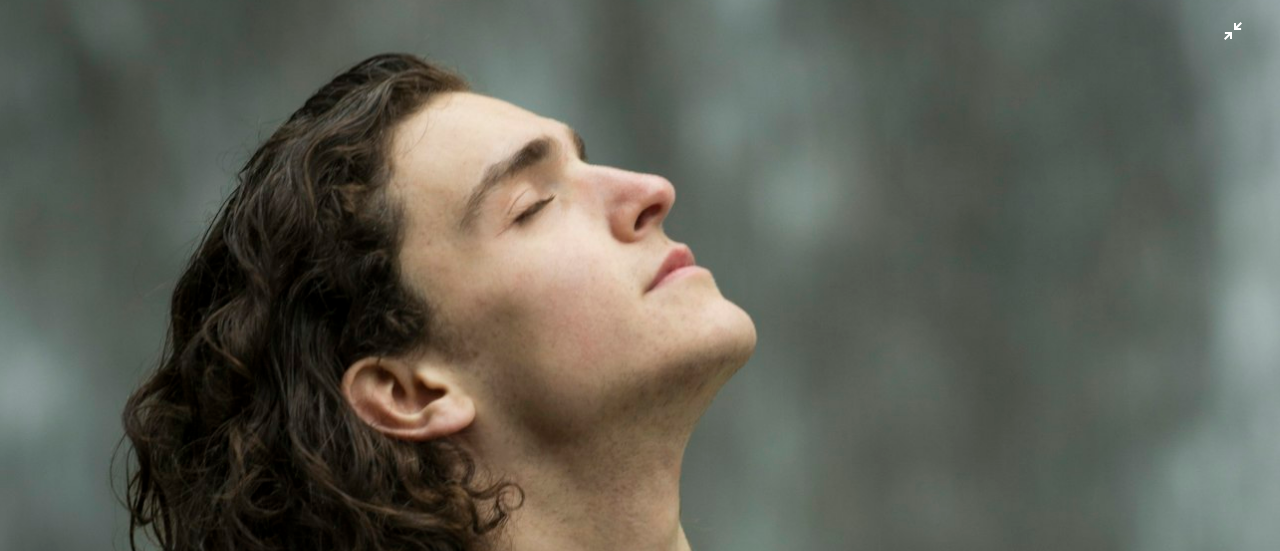click at bounding box center (640, 597) 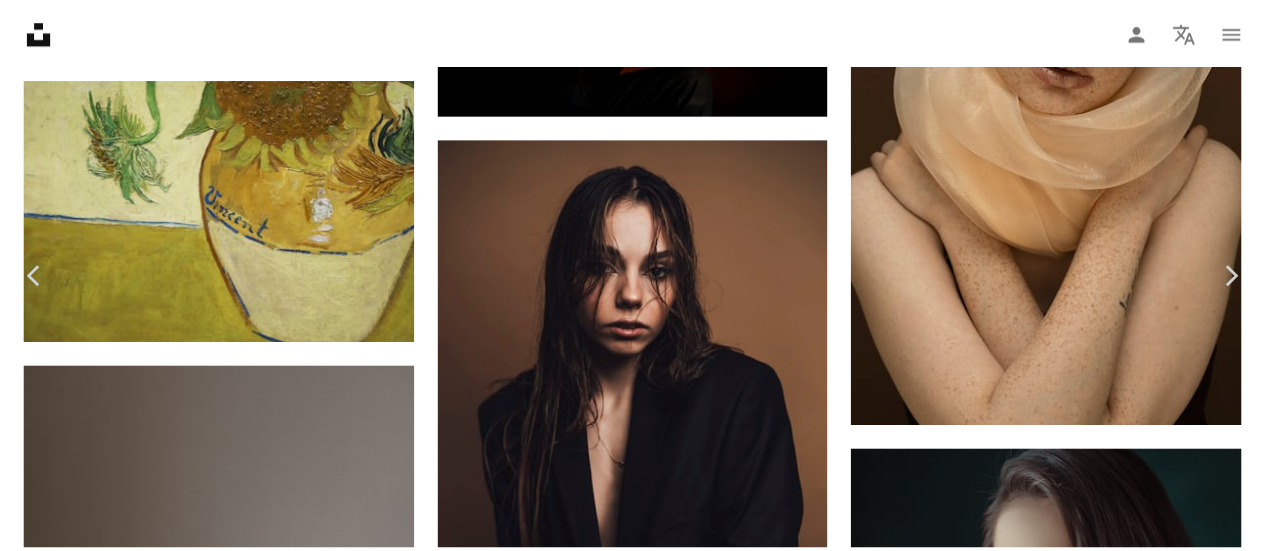 scroll, scrollTop: 88, scrollLeft: 0, axis: vertical 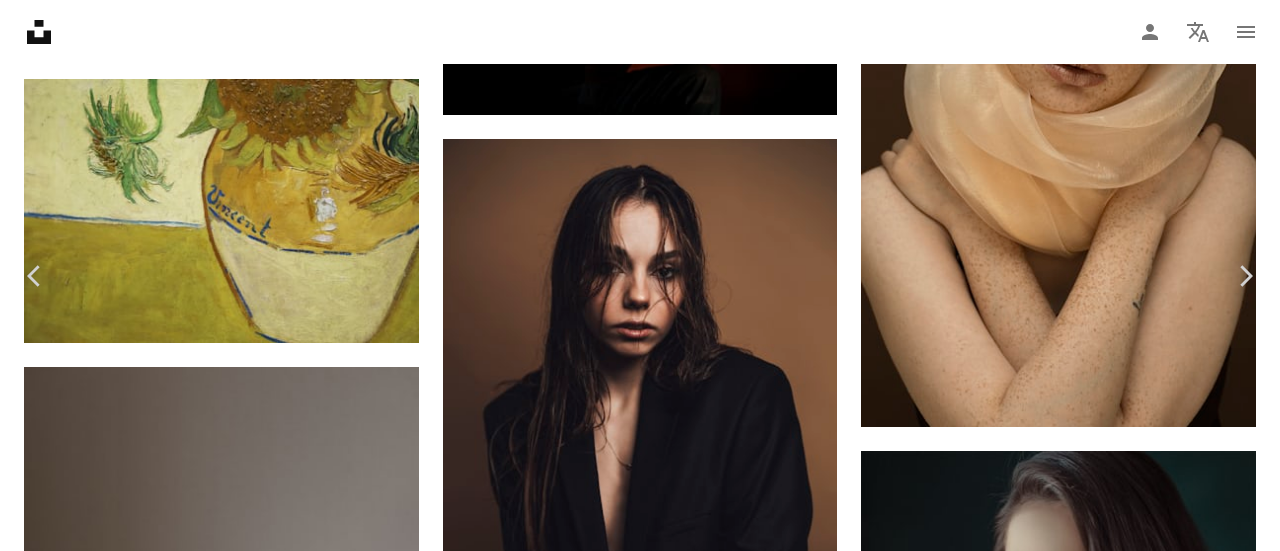 click on "Télécharger gratuitement" at bounding box center (1048, 8260) 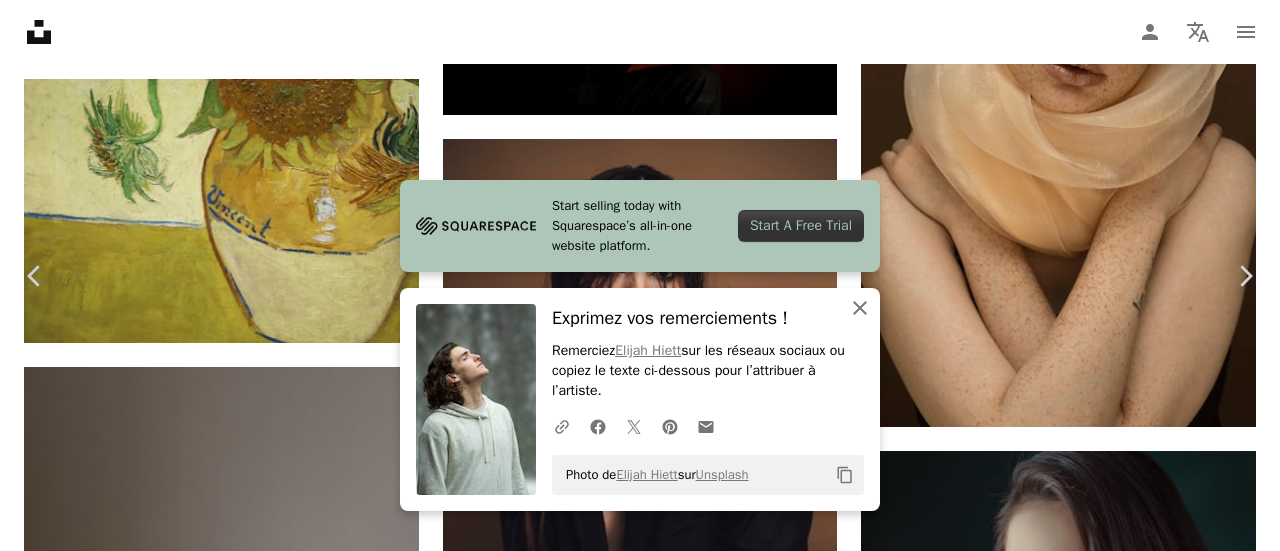 click on "An X shape" 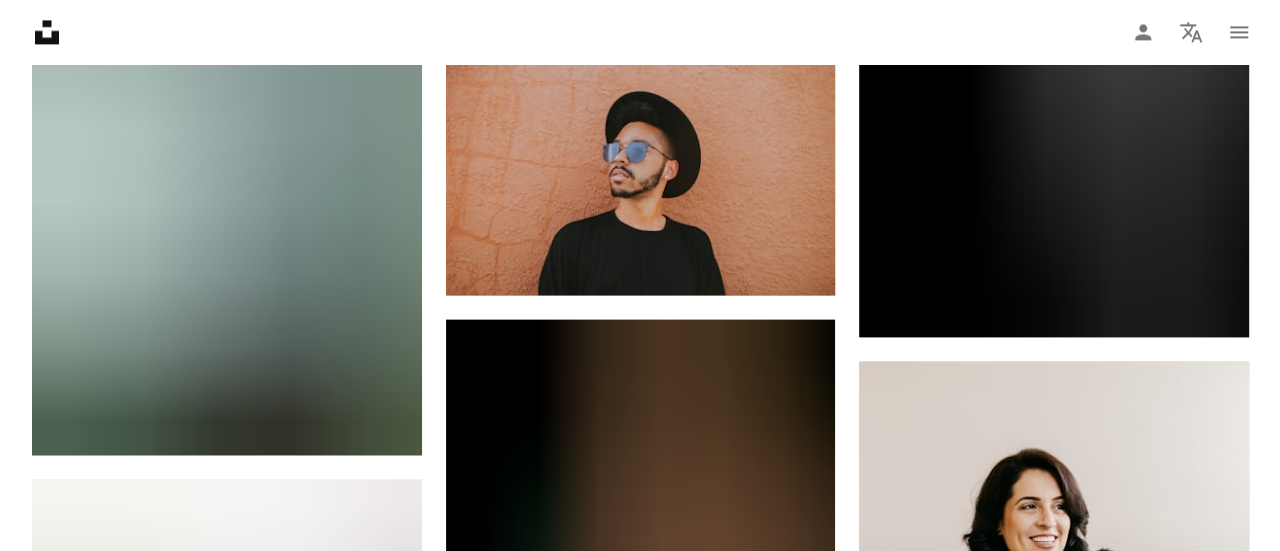 scroll, scrollTop: 126700, scrollLeft: 0, axis: vertical 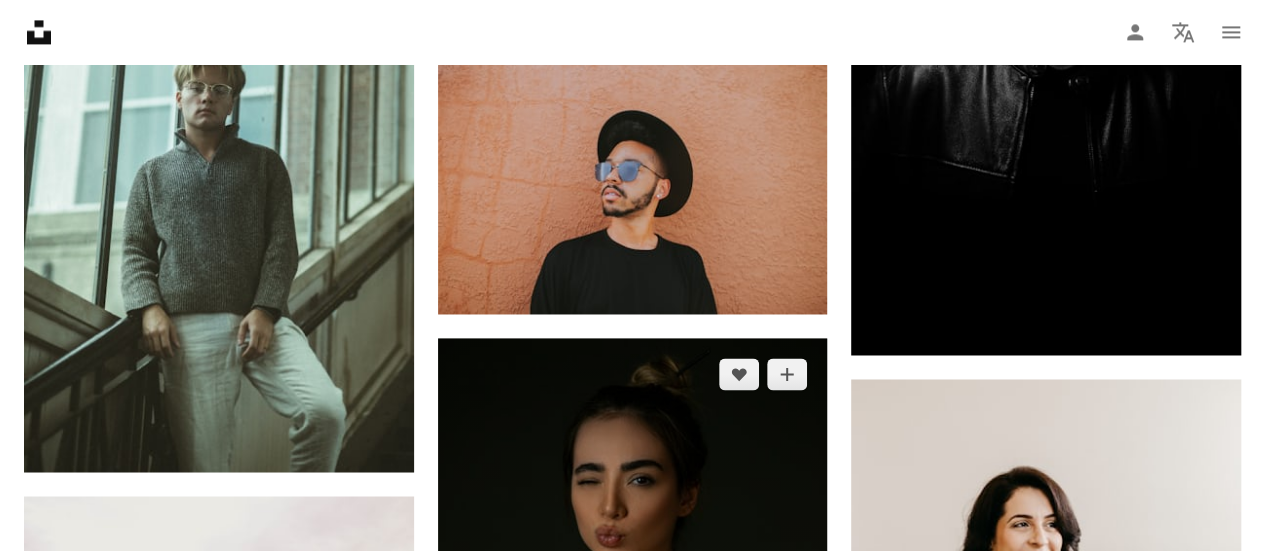 click at bounding box center (633, 581) 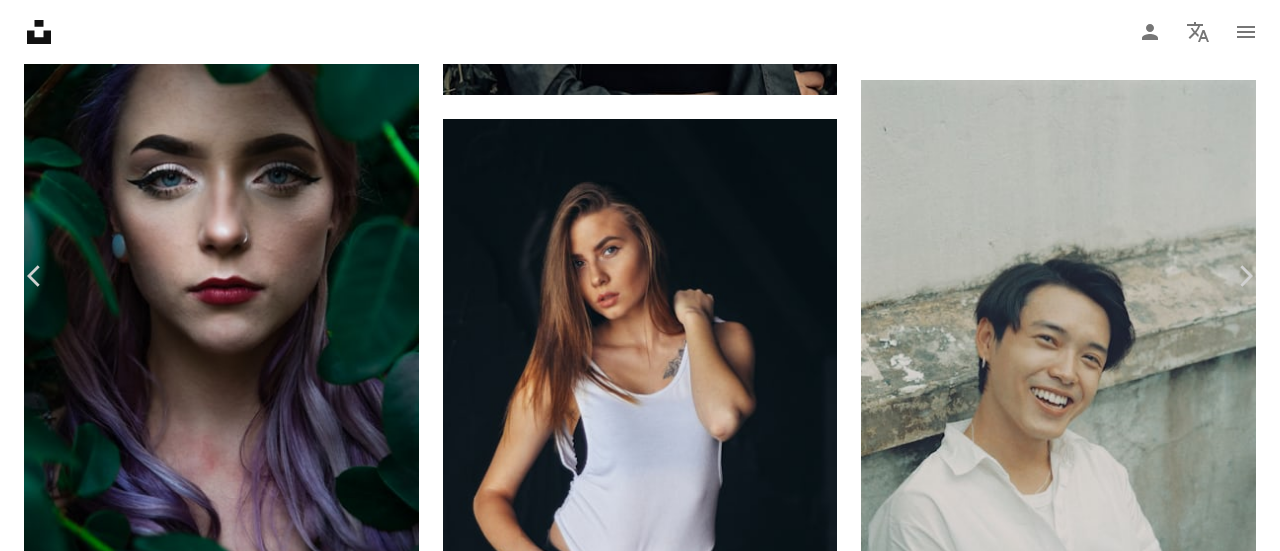 click at bounding box center (632, 9059) 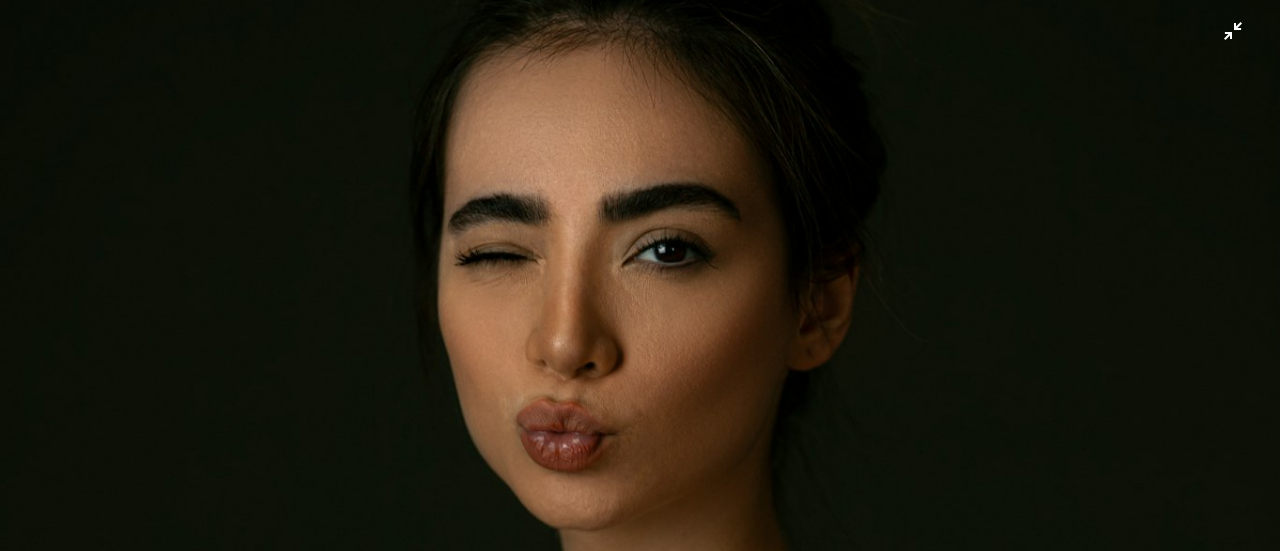 scroll, scrollTop: 206, scrollLeft: 0, axis: vertical 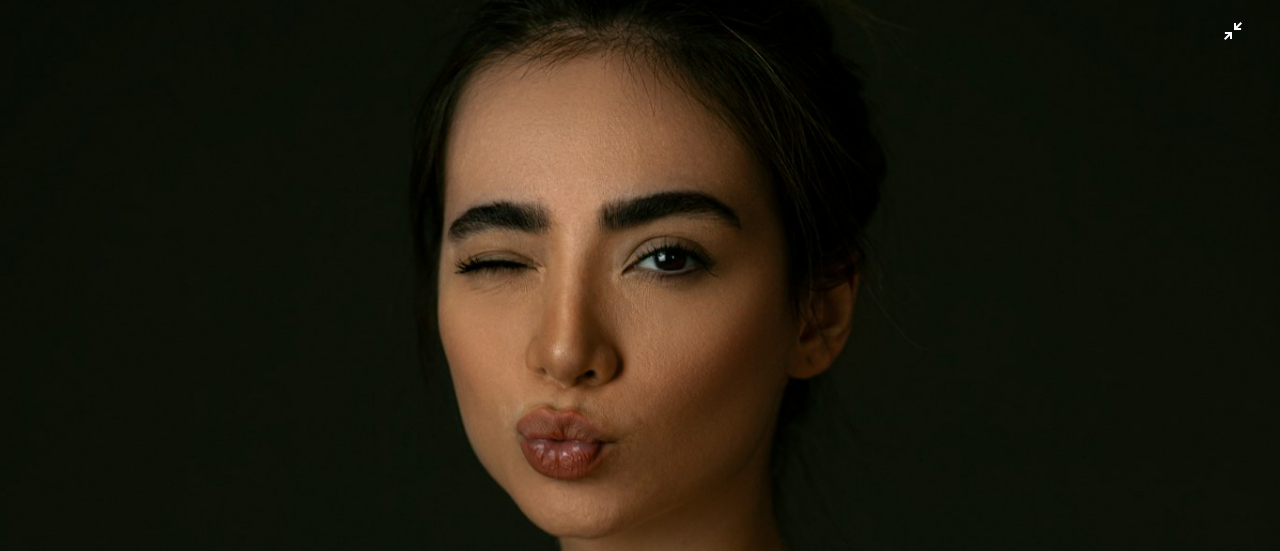 click at bounding box center (640, 594) 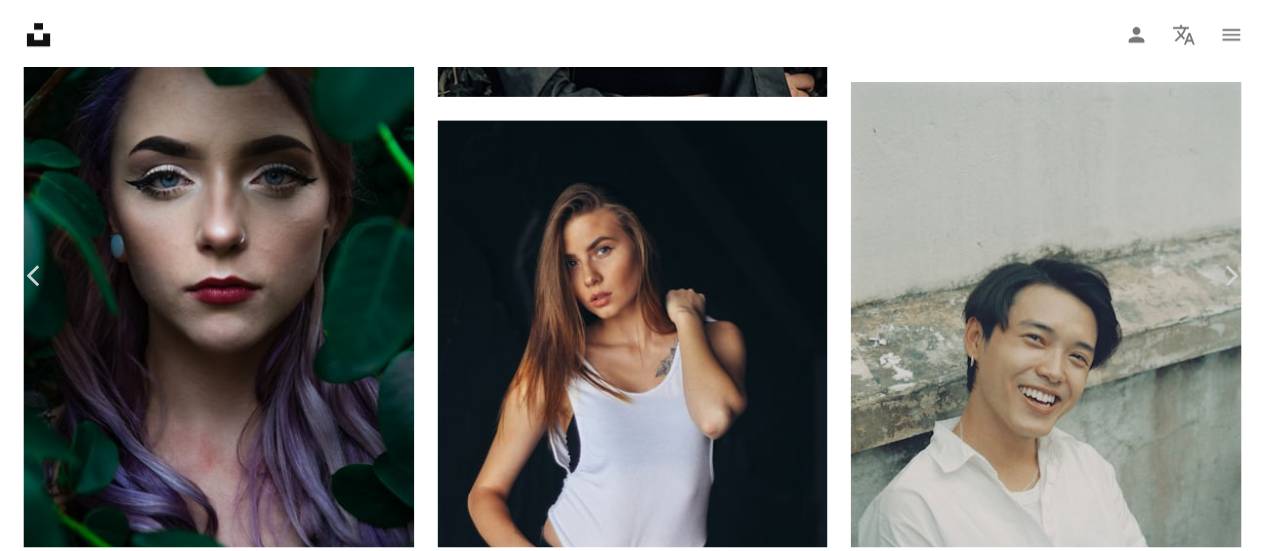 scroll, scrollTop: 88, scrollLeft: 0, axis: vertical 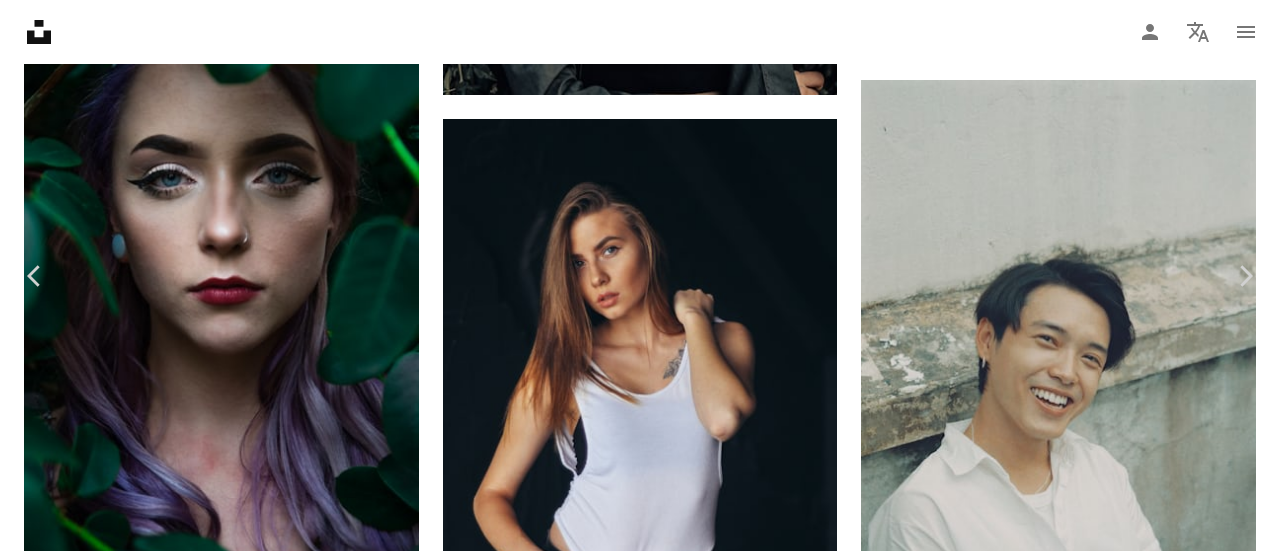 click on "Télécharger gratuitement" at bounding box center (1048, 8712) 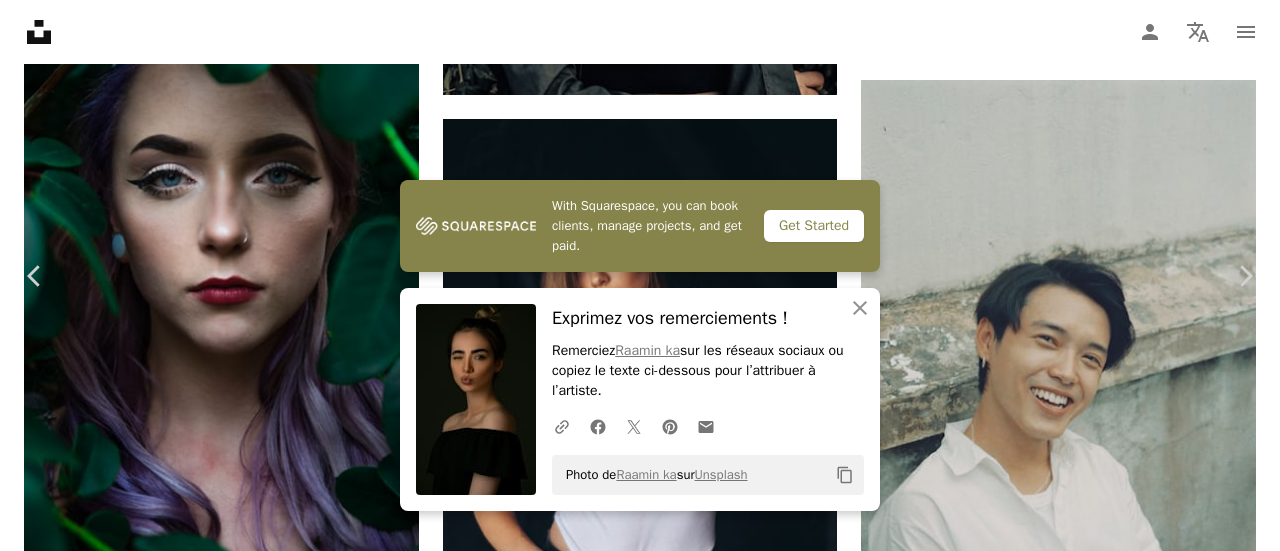 click on "Zoom in" at bounding box center [632, 8971] 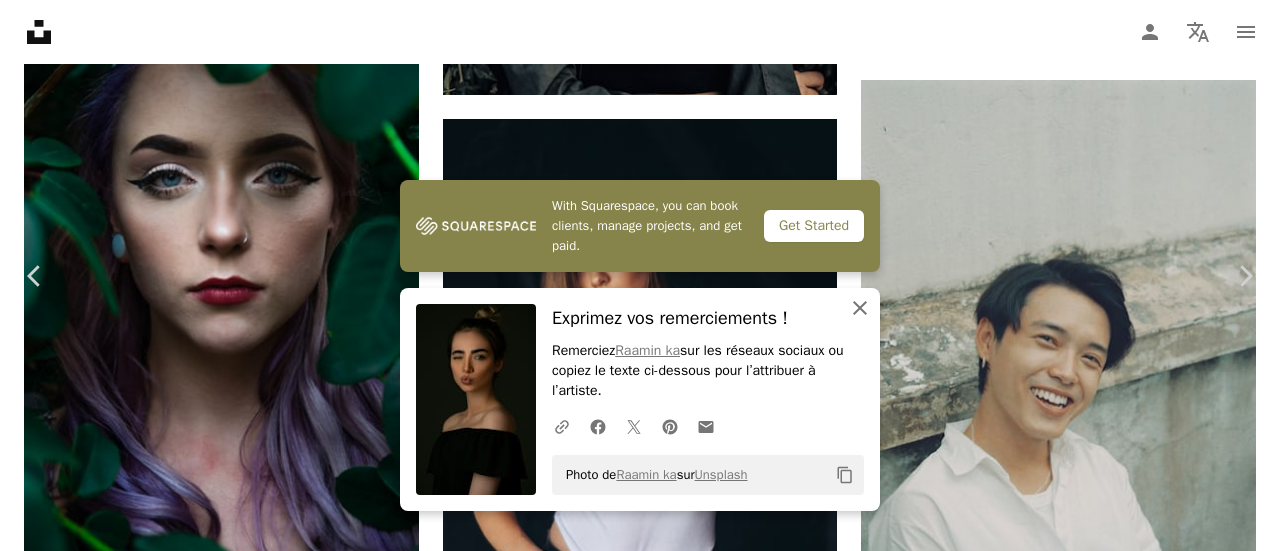 click on "An X shape" 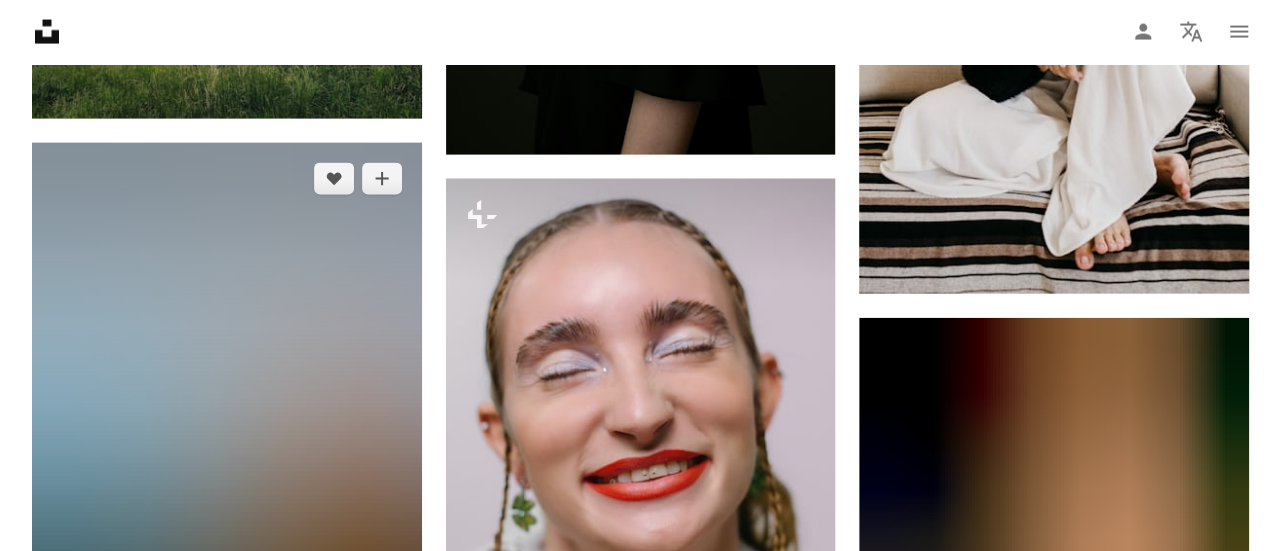 scroll, scrollTop: 127500, scrollLeft: 0, axis: vertical 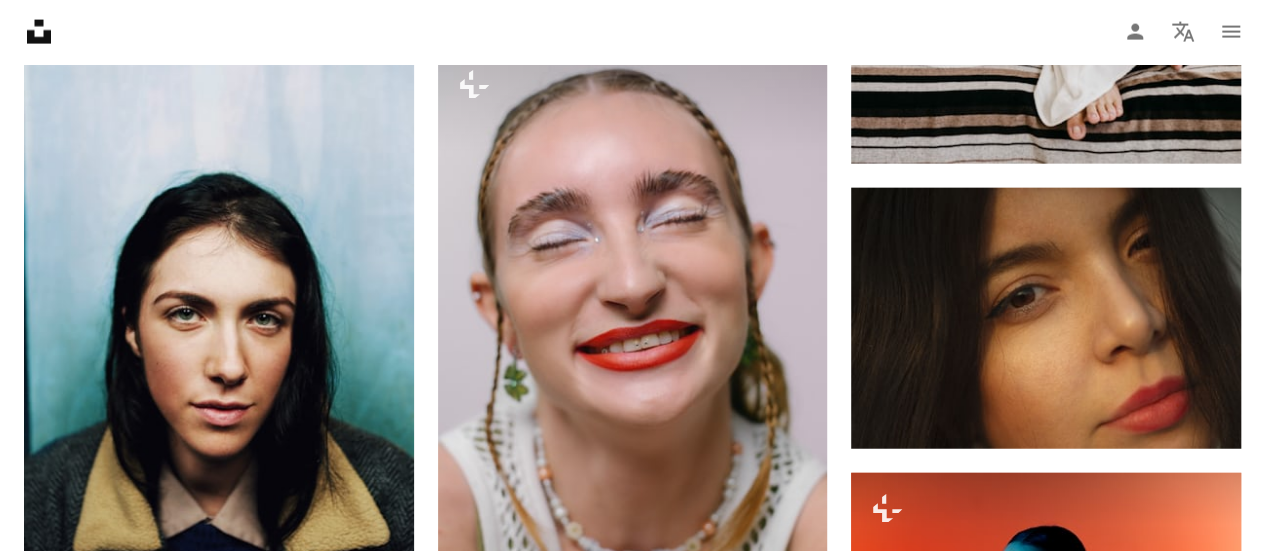 click at bounding box center [219, 1197] 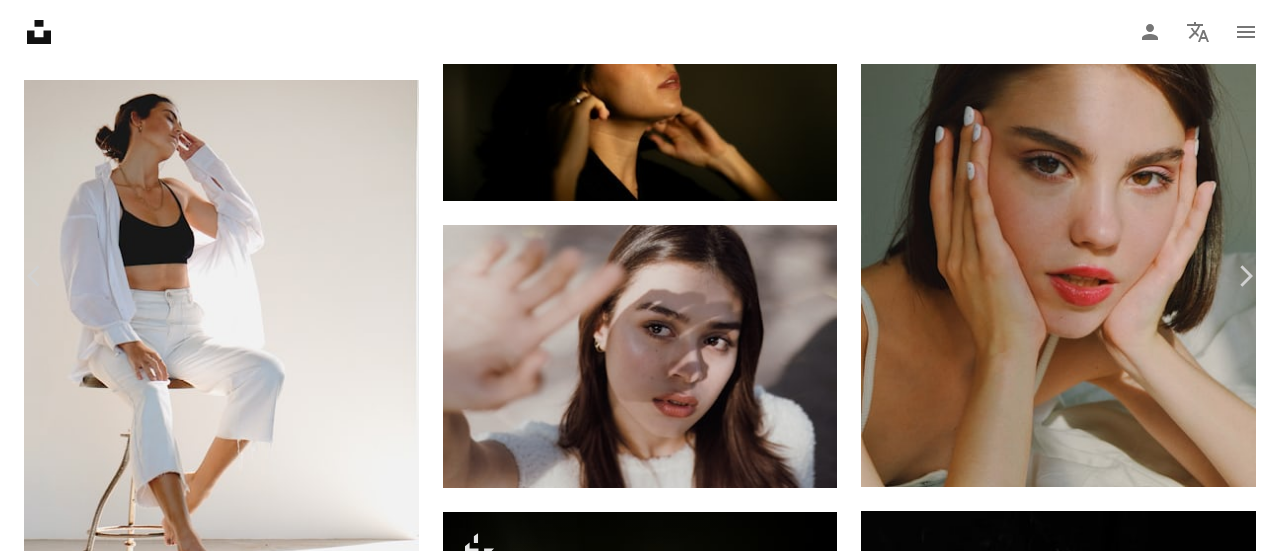 click at bounding box center (632, 8260) 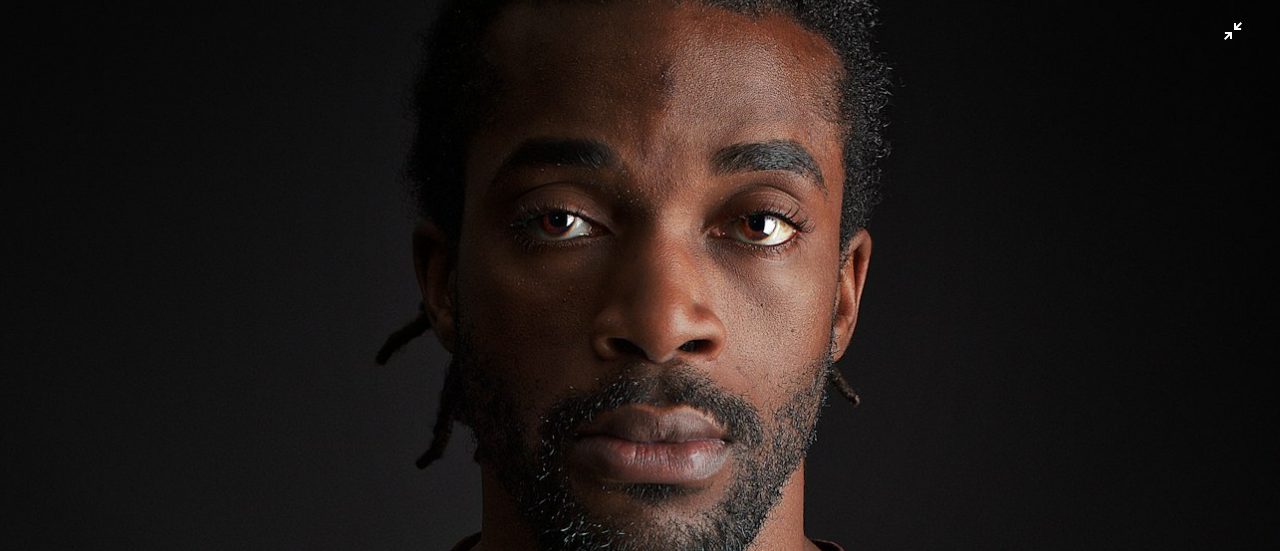 scroll, scrollTop: 162, scrollLeft: 0, axis: vertical 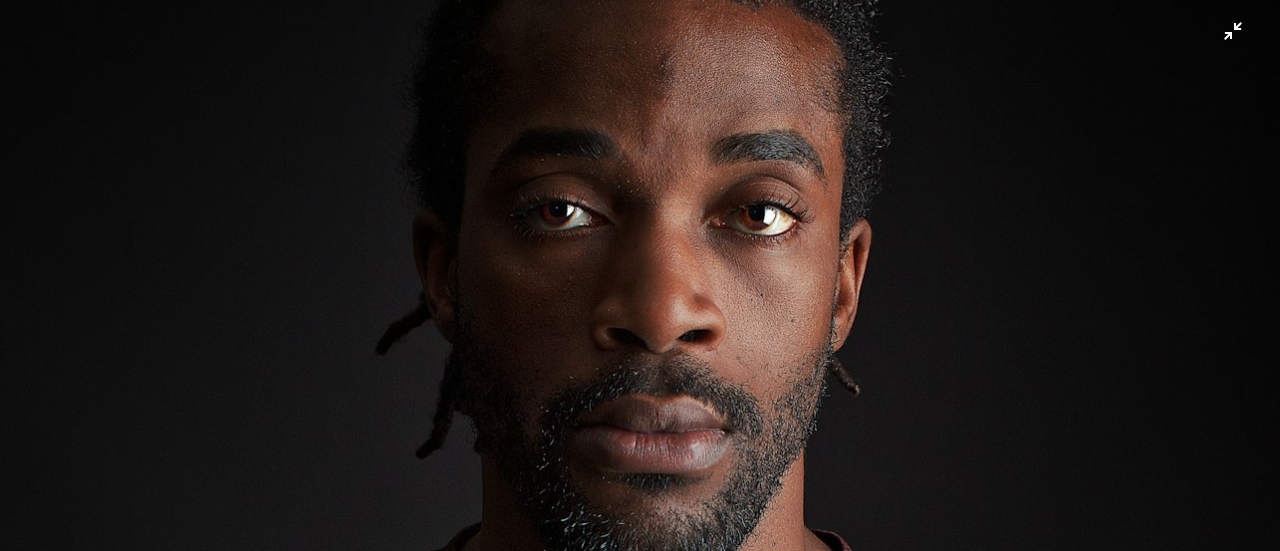 click at bounding box center [640, 798] 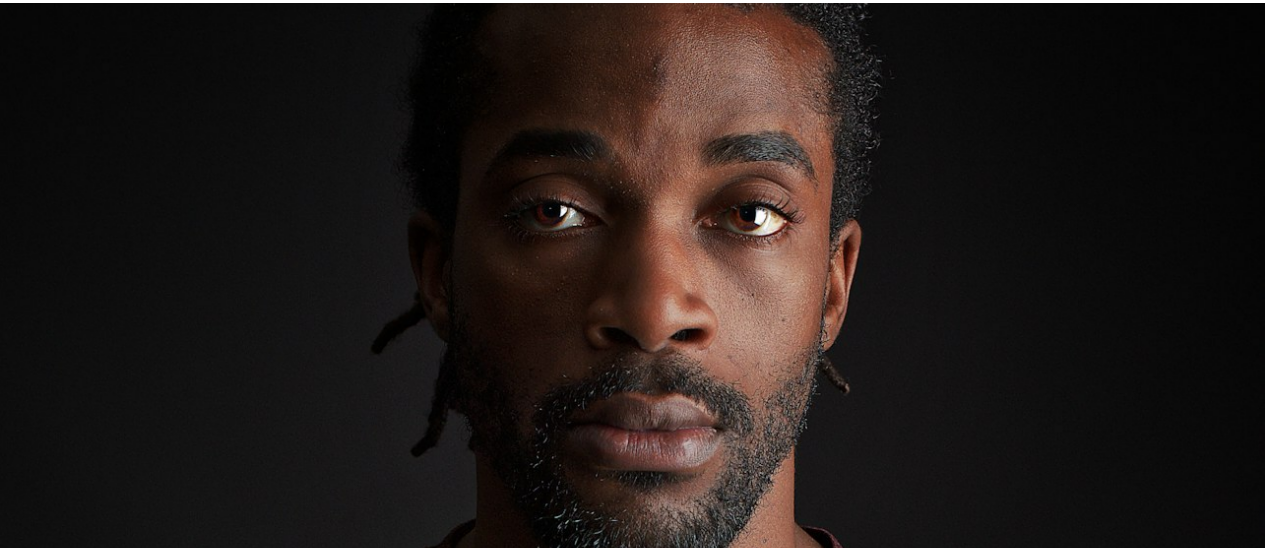 scroll, scrollTop: 88, scrollLeft: 0, axis: vertical 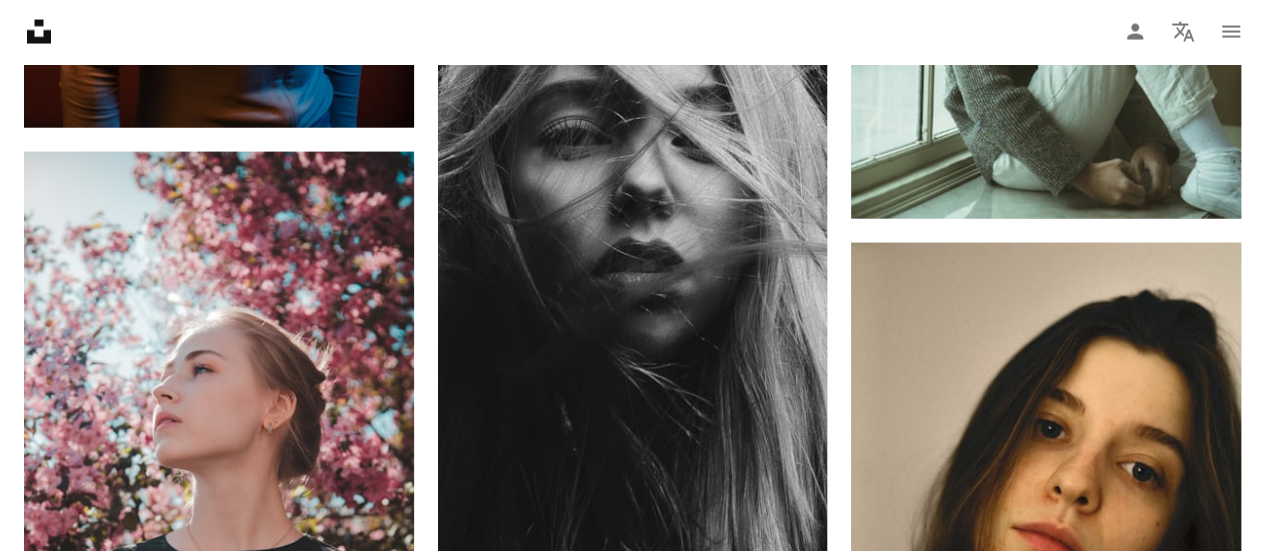 click at bounding box center (219, 1052) 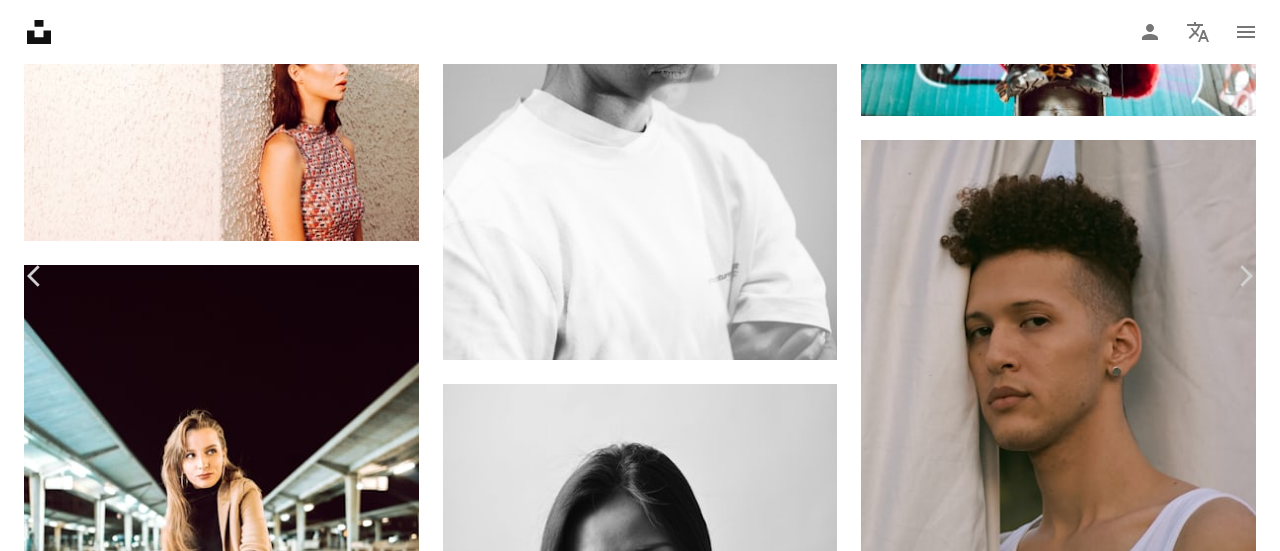 click at bounding box center [632, 8311] 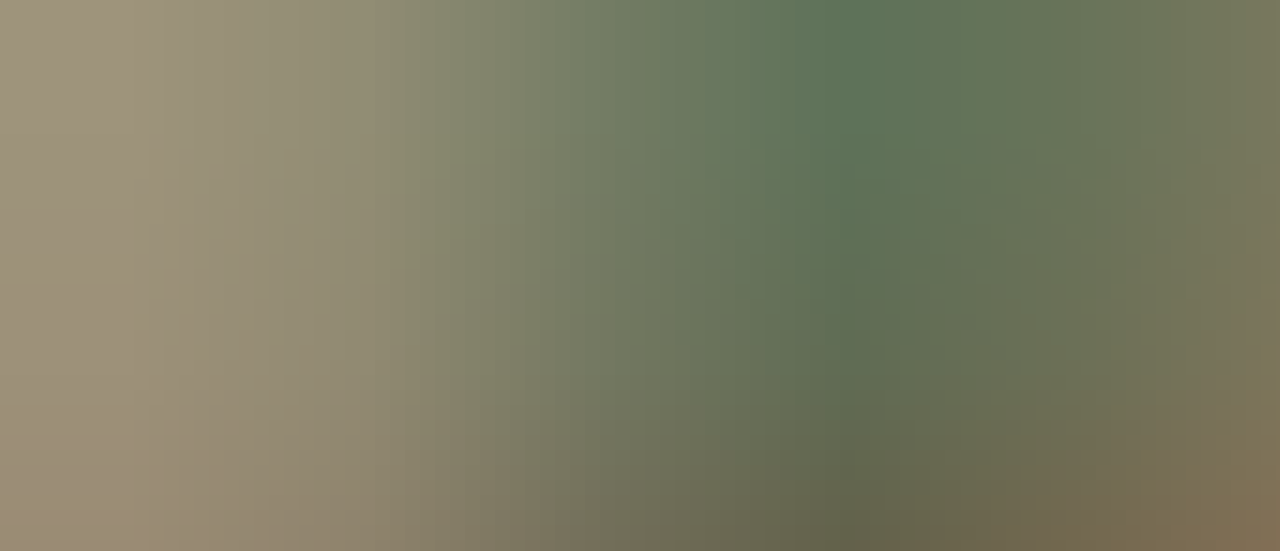 scroll, scrollTop: 664, scrollLeft: 0, axis: vertical 